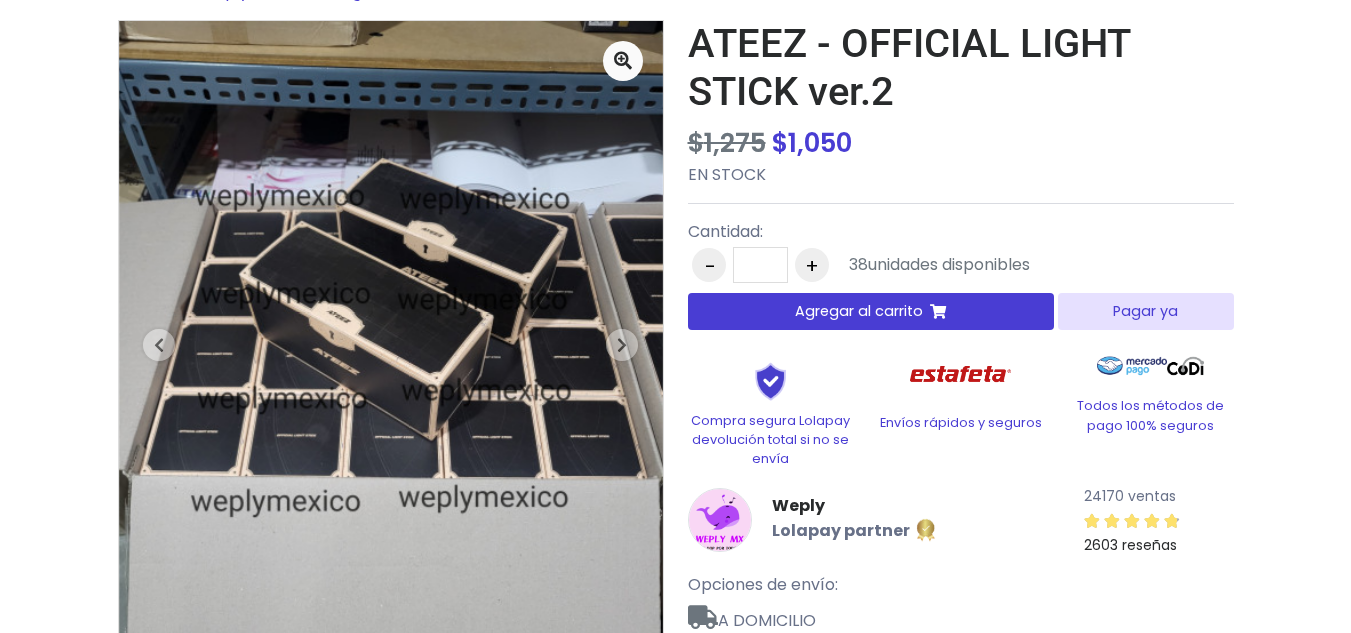 scroll, scrollTop: 0, scrollLeft: 0, axis: both 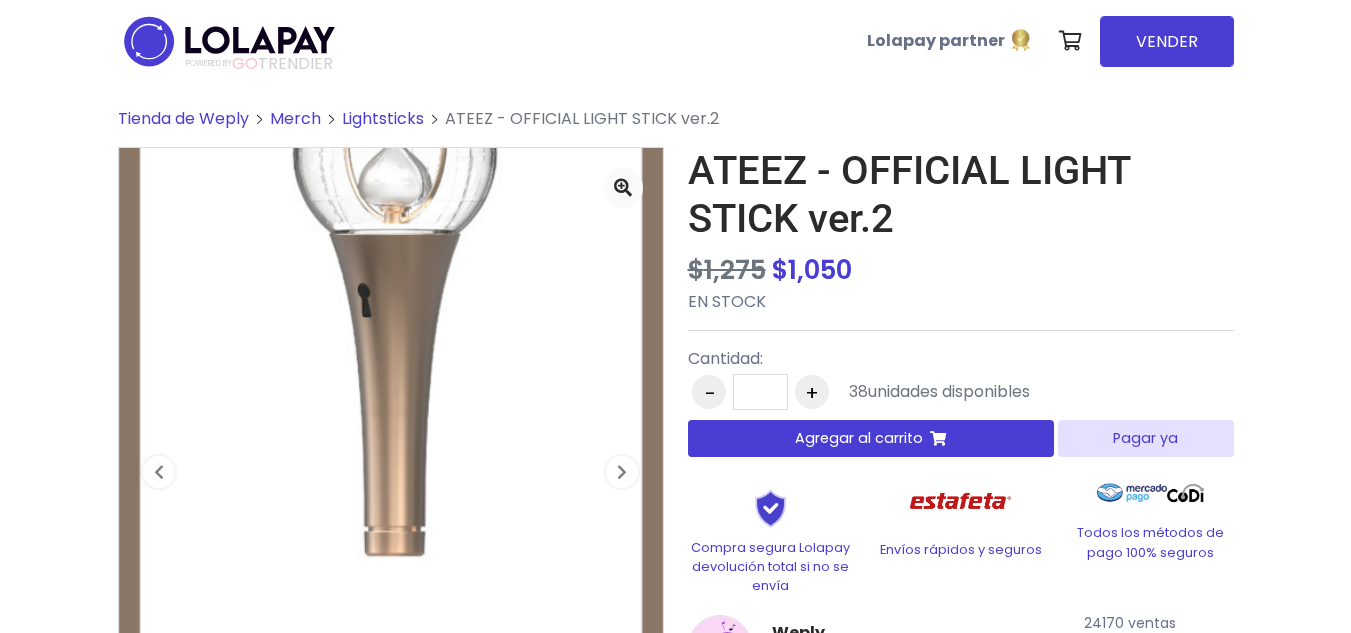 click on "Agregar al carrito" at bounding box center [871, 438] 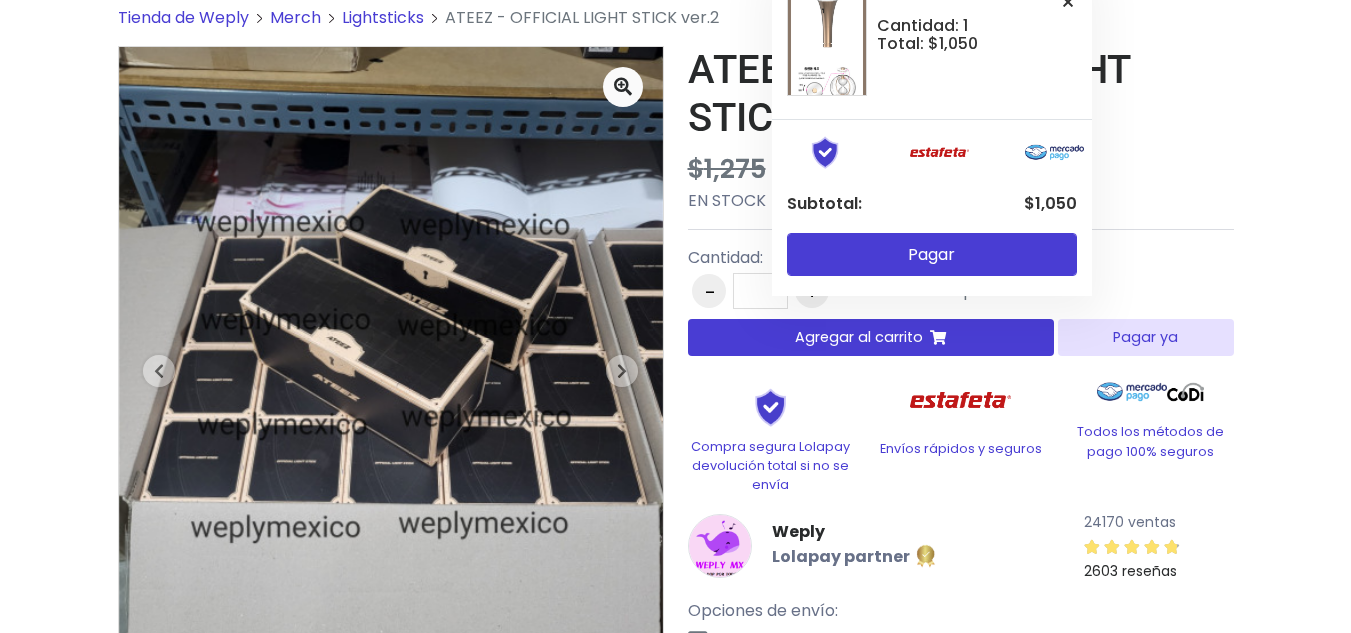 click on "1
ATEEZ - OFFICIAL LIGHT STICK ver.2
Cantidad: 1 Total: $1,050
Compra segura Lolapay devolución total si no se envía
Envíos rápidos y seguros
Todos los métodos de pago 100% seguros
Subtotal:   $1,050
Pagar" at bounding box center [1065, -60] 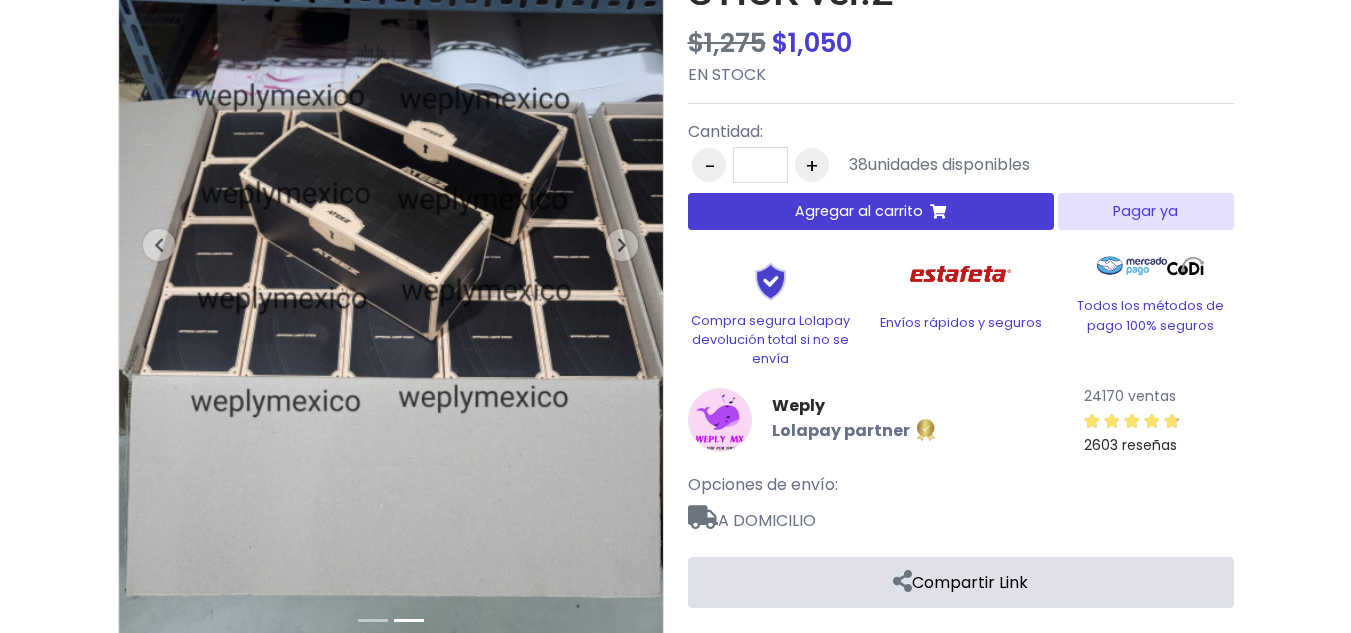 scroll, scrollTop: 226, scrollLeft: 0, axis: vertical 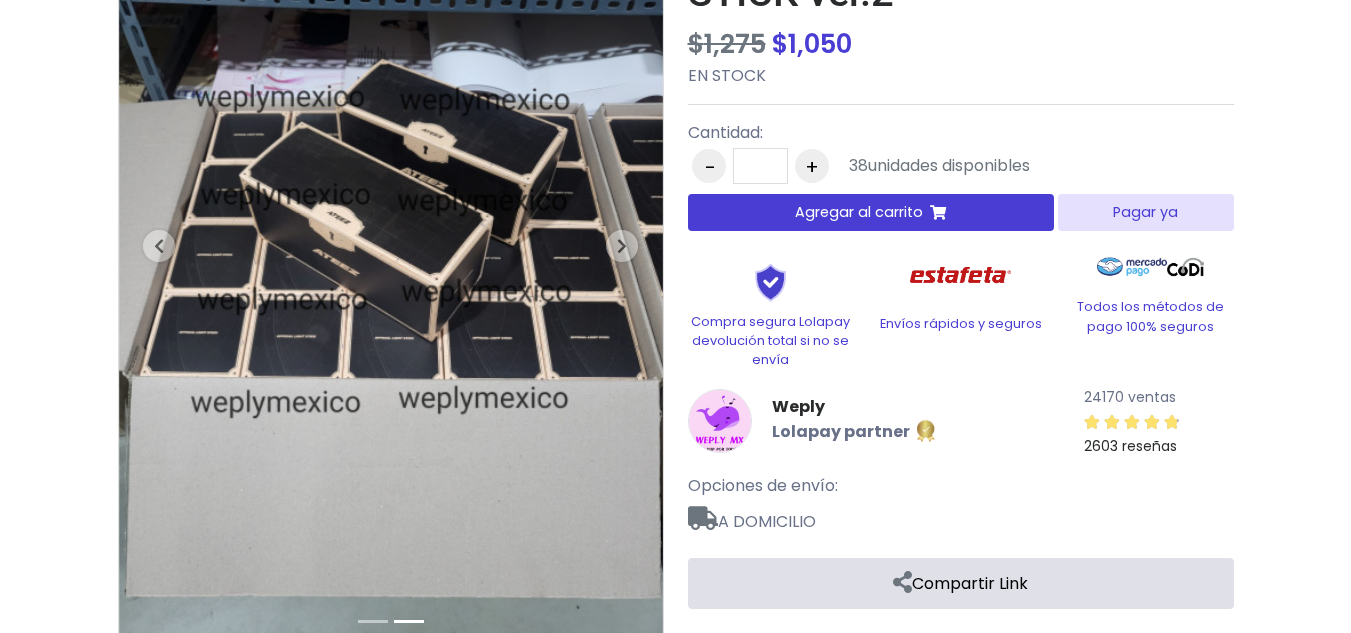 click on "+" at bounding box center [812, 166] 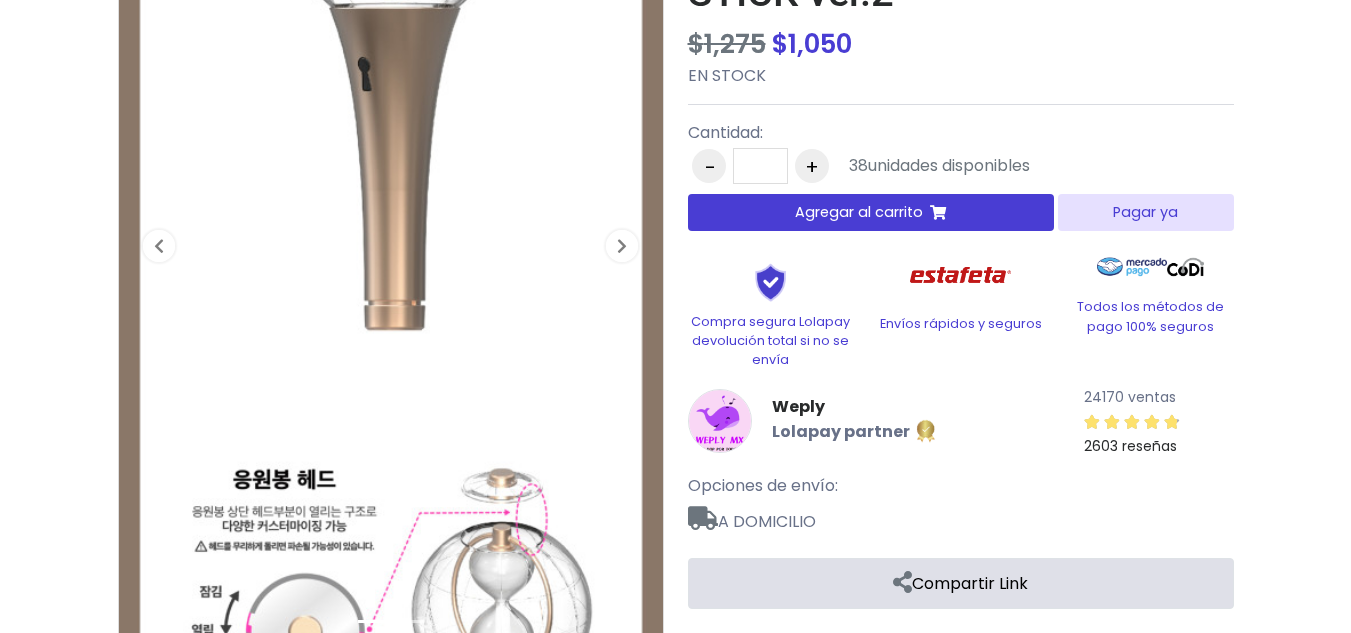 click on "Pagar ya" at bounding box center [1145, 212] 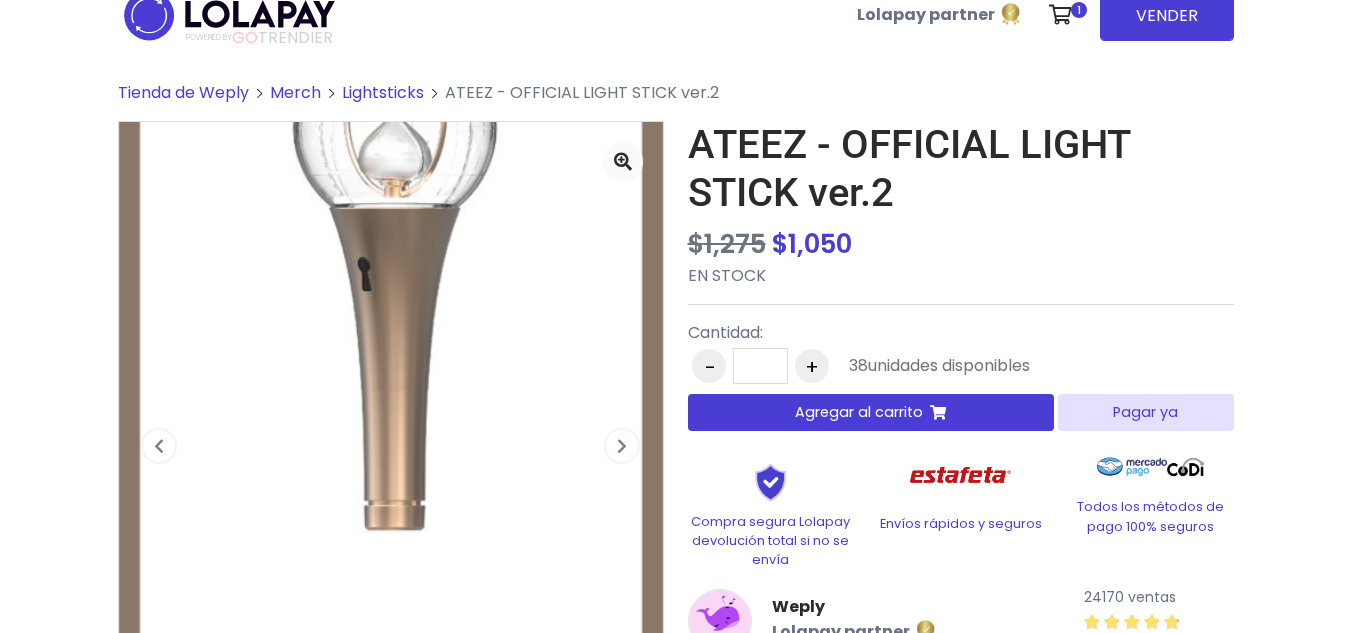 scroll, scrollTop: 11, scrollLeft: 0, axis: vertical 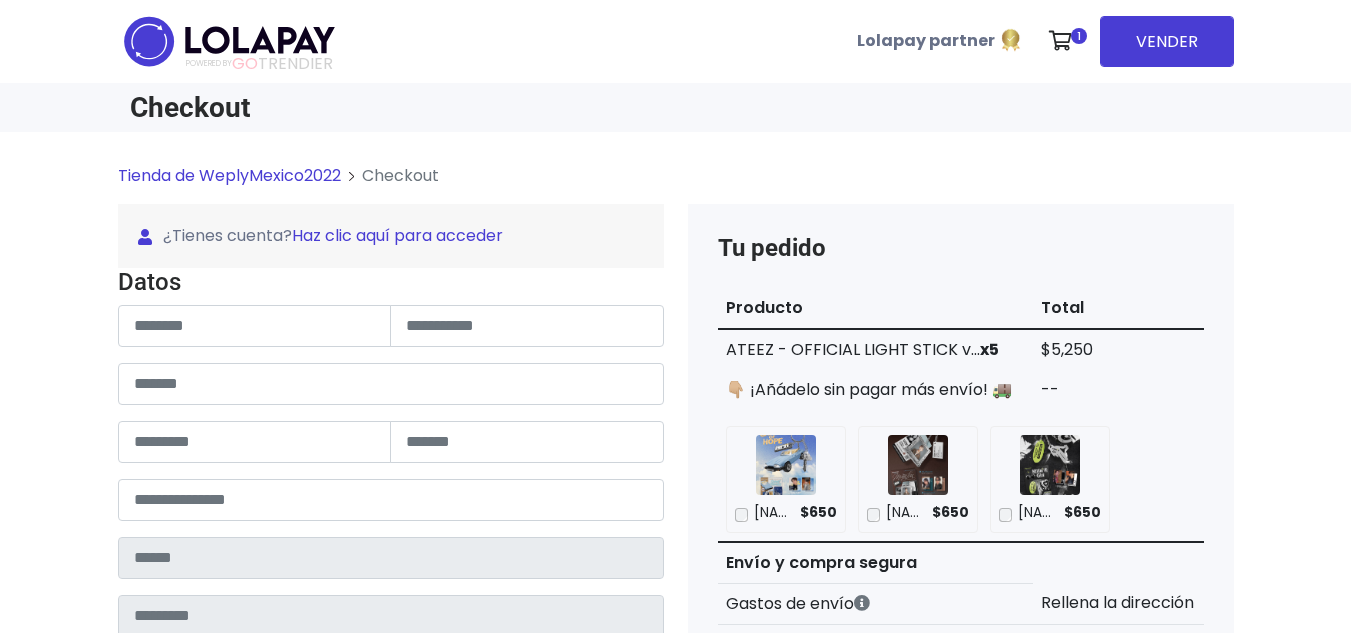 click on "Haz clic aquí para acceder" at bounding box center [397, 235] 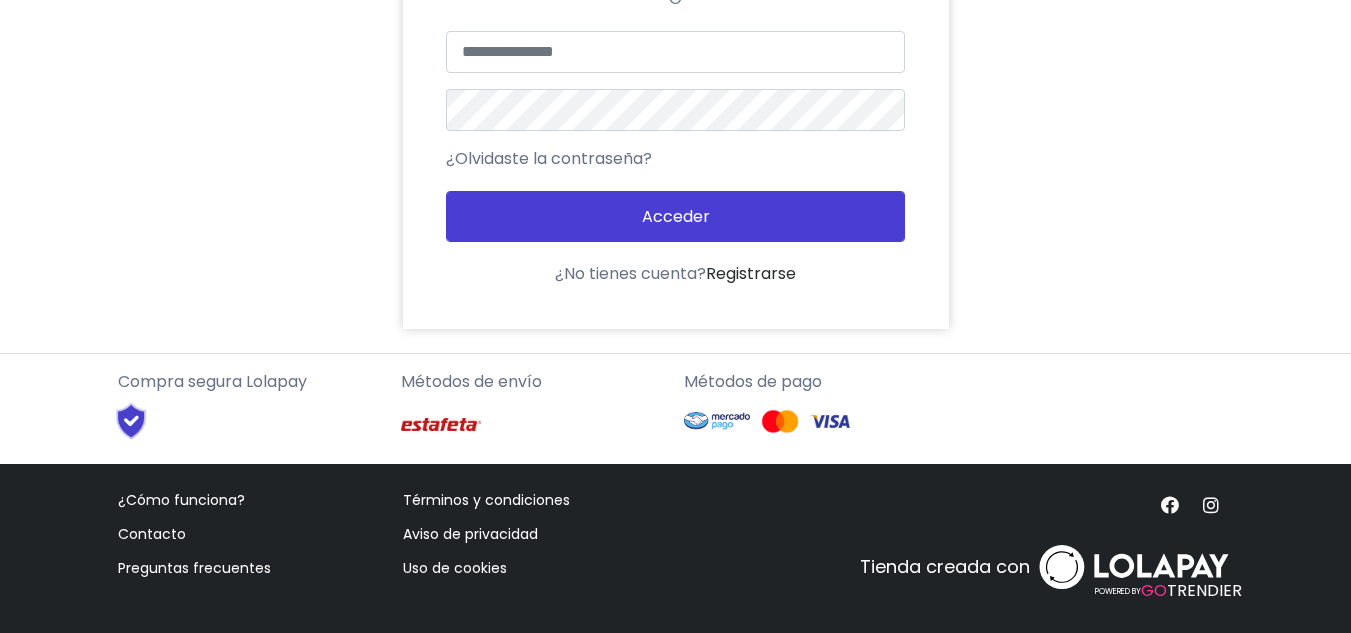 scroll, scrollTop: 328, scrollLeft: 0, axis: vertical 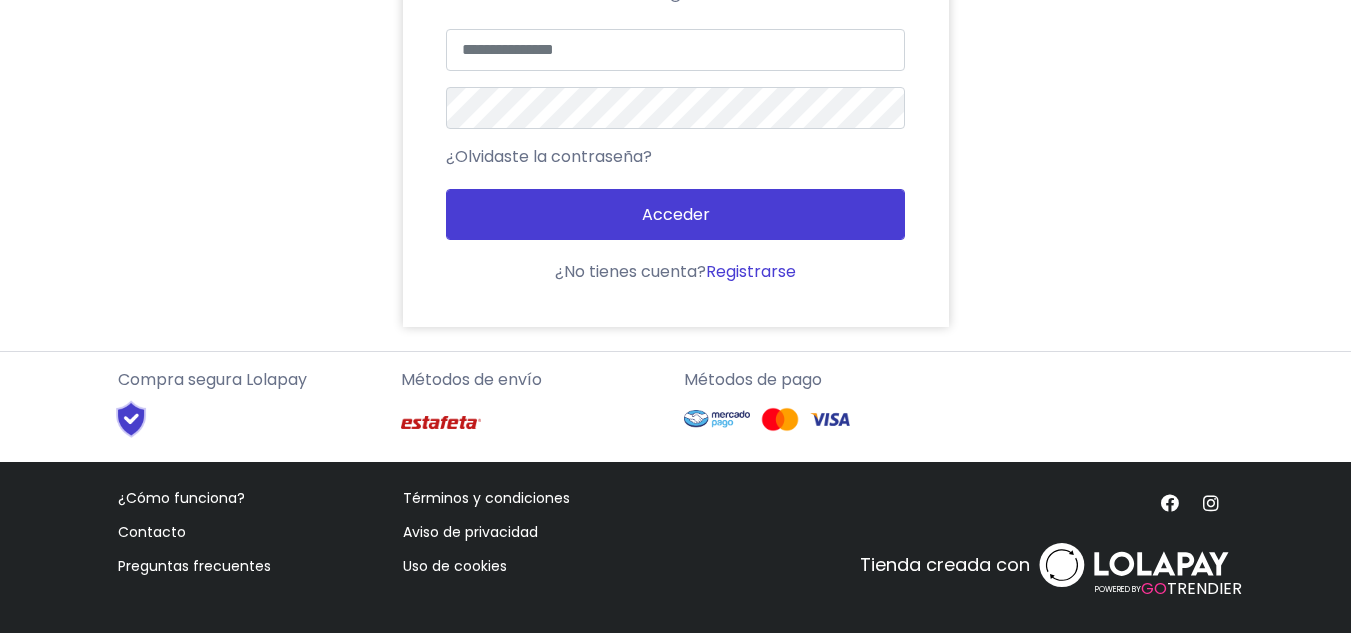 click on "Registrarse" at bounding box center (751, 271) 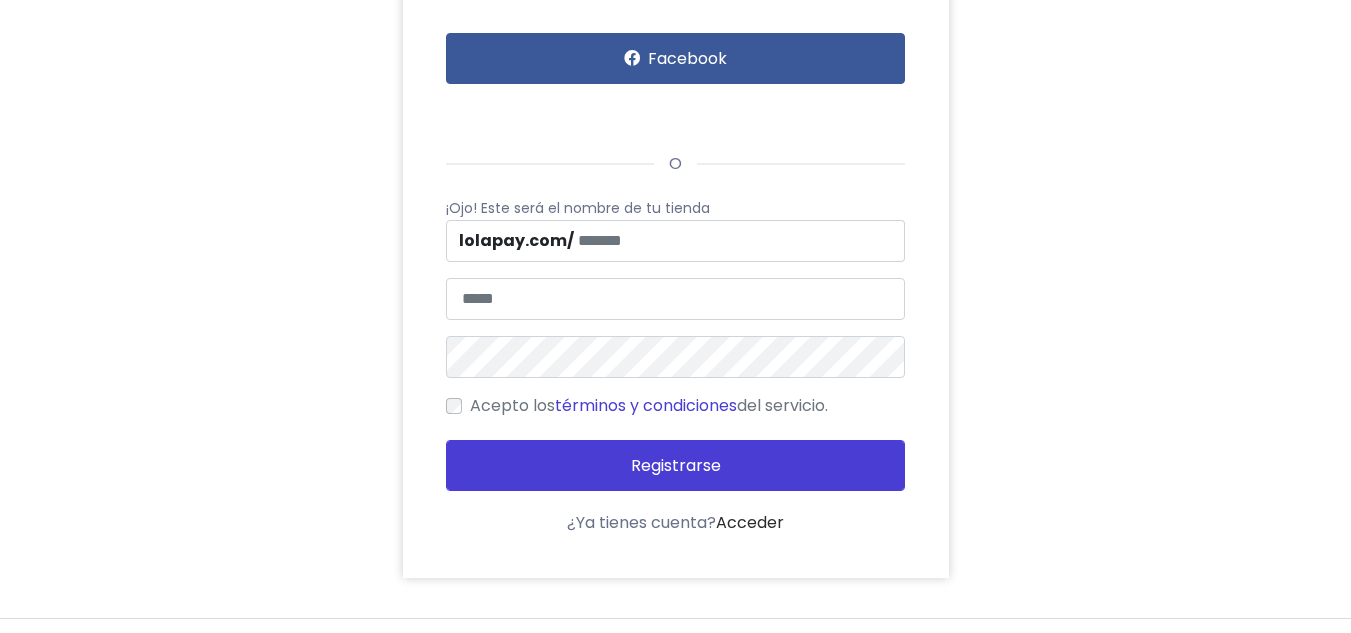 scroll, scrollTop: 0, scrollLeft: 0, axis: both 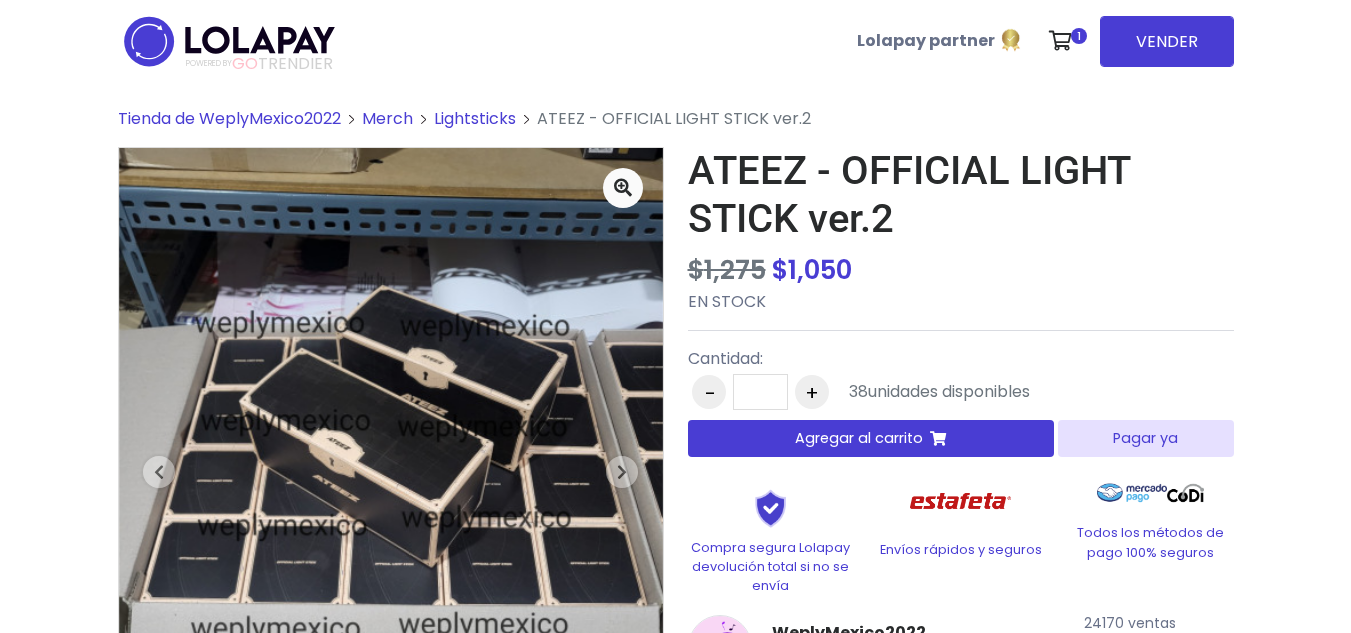 click on "+" at bounding box center (812, 392) 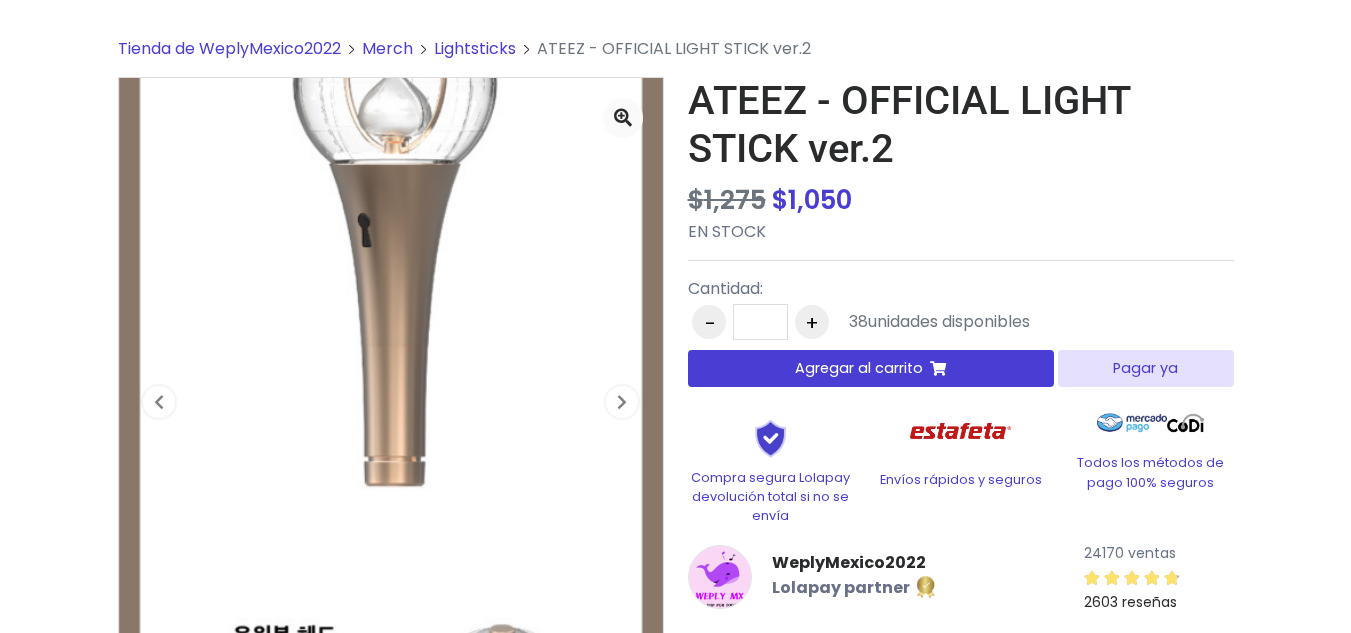scroll, scrollTop: 77, scrollLeft: 0, axis: vertical 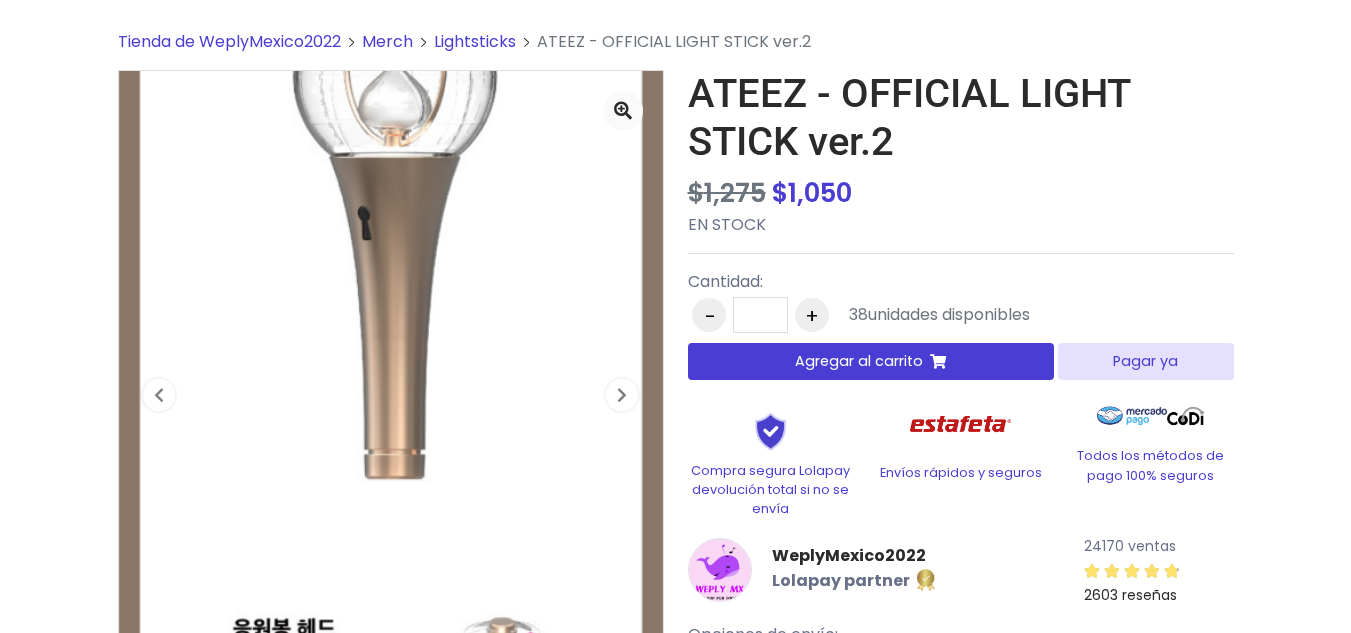 click on "+" at bounding box center [812, 315] 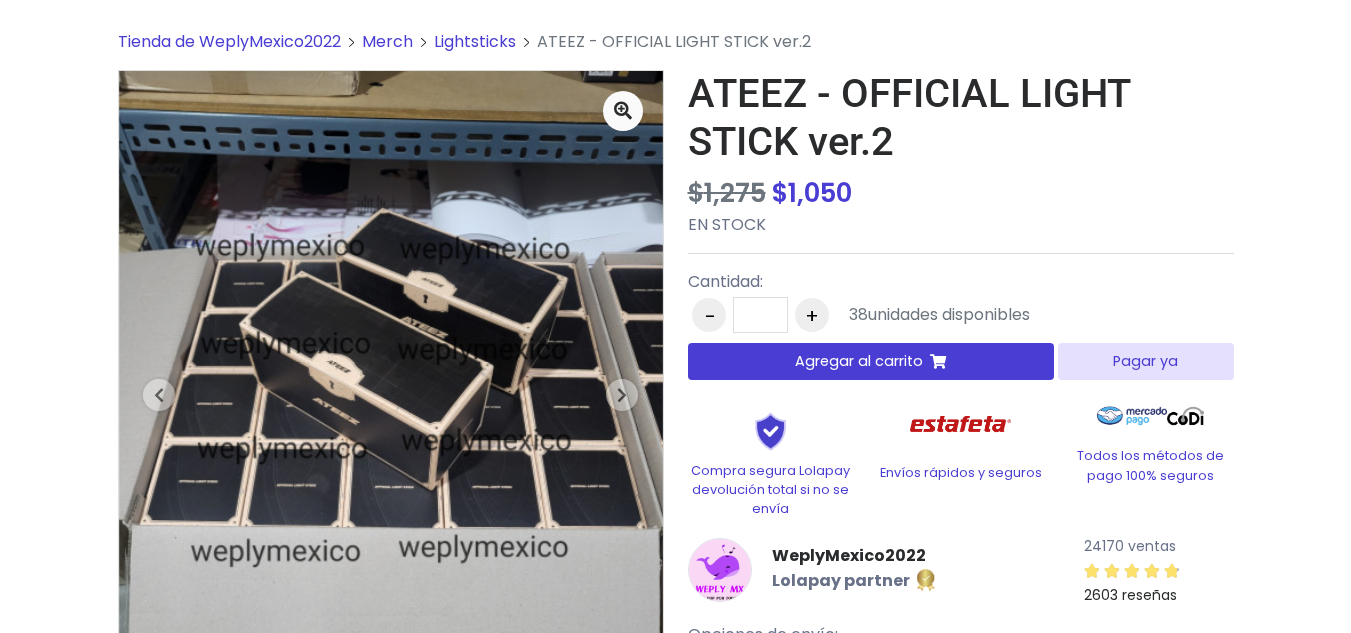 click on "Pagar ya" at bounding box center [1145, 361] 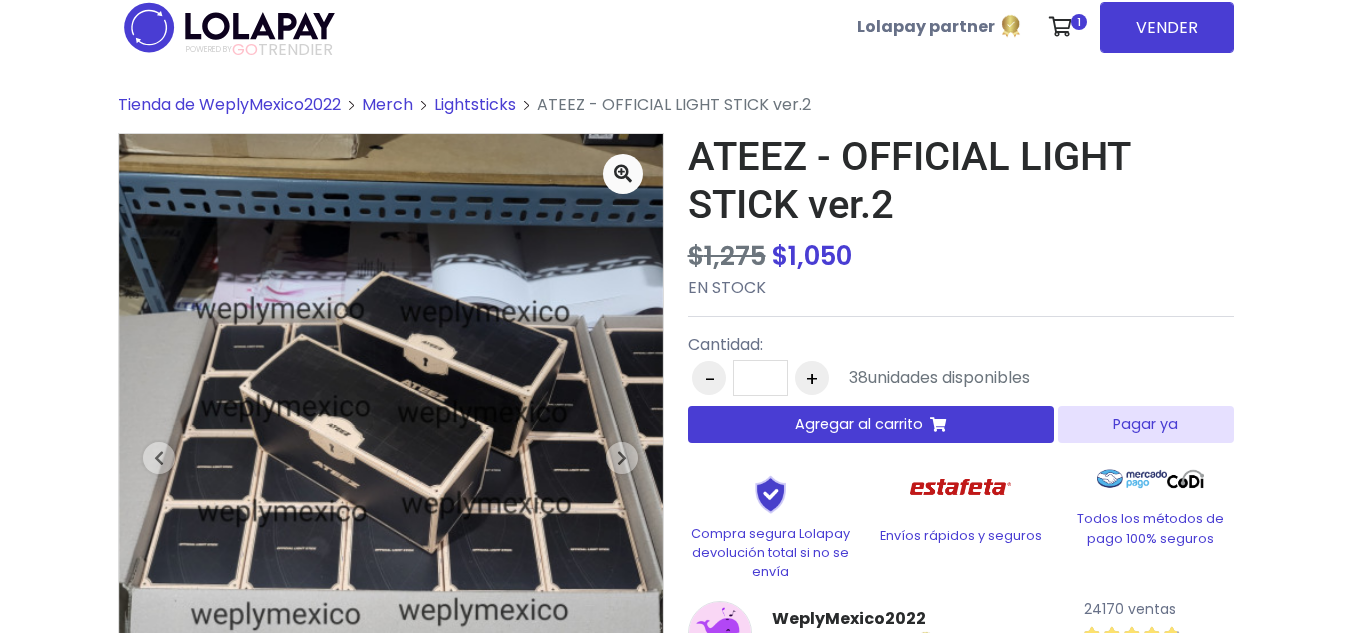 scroll, scrollTop: 11, scrollLeft: 0, axis: vertical 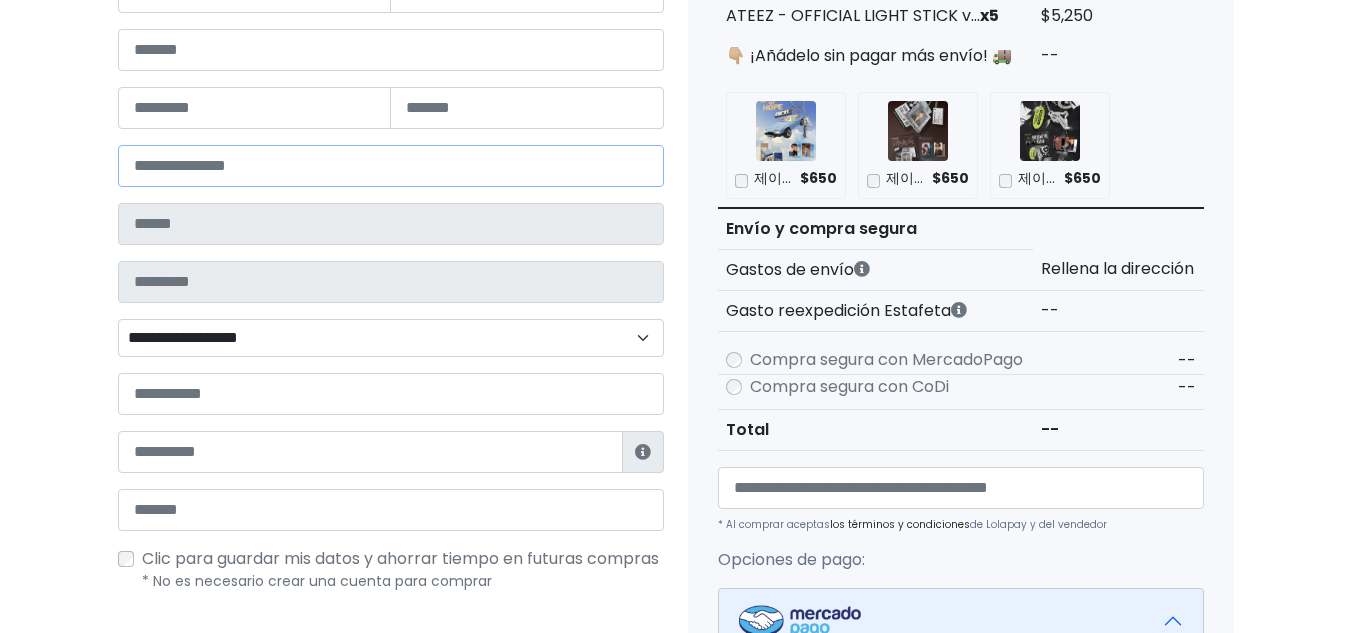 click at bounding box center (391, 166) 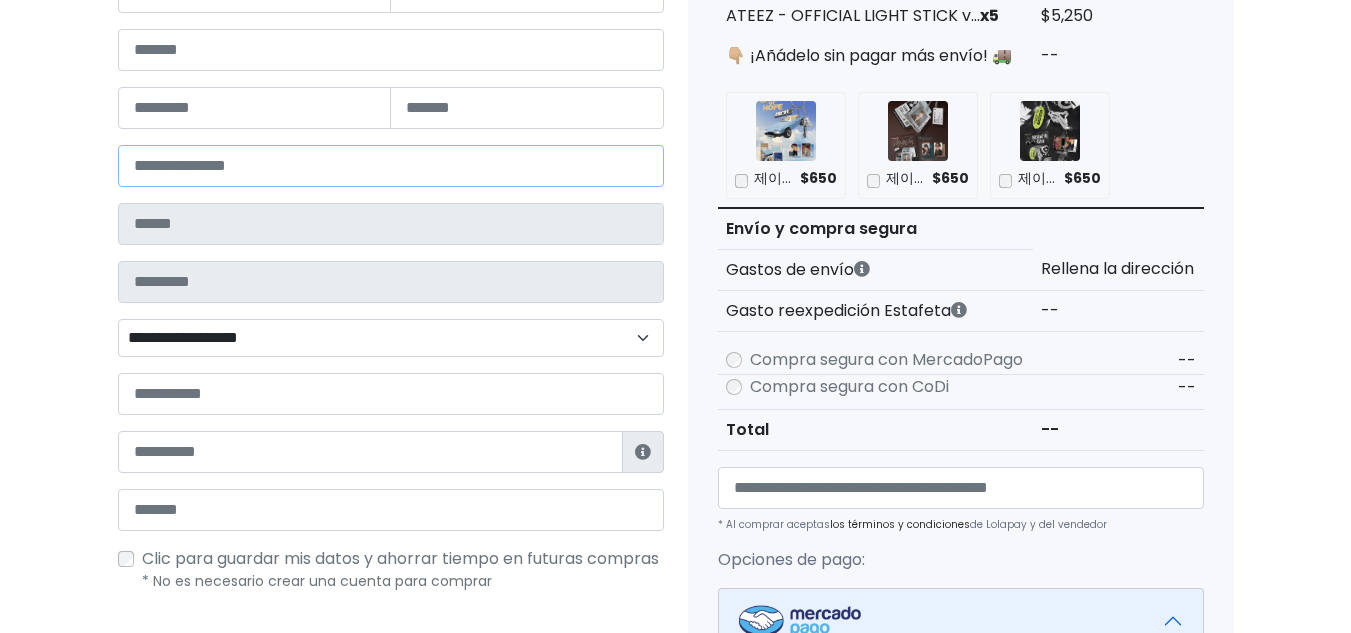 type on "*****" 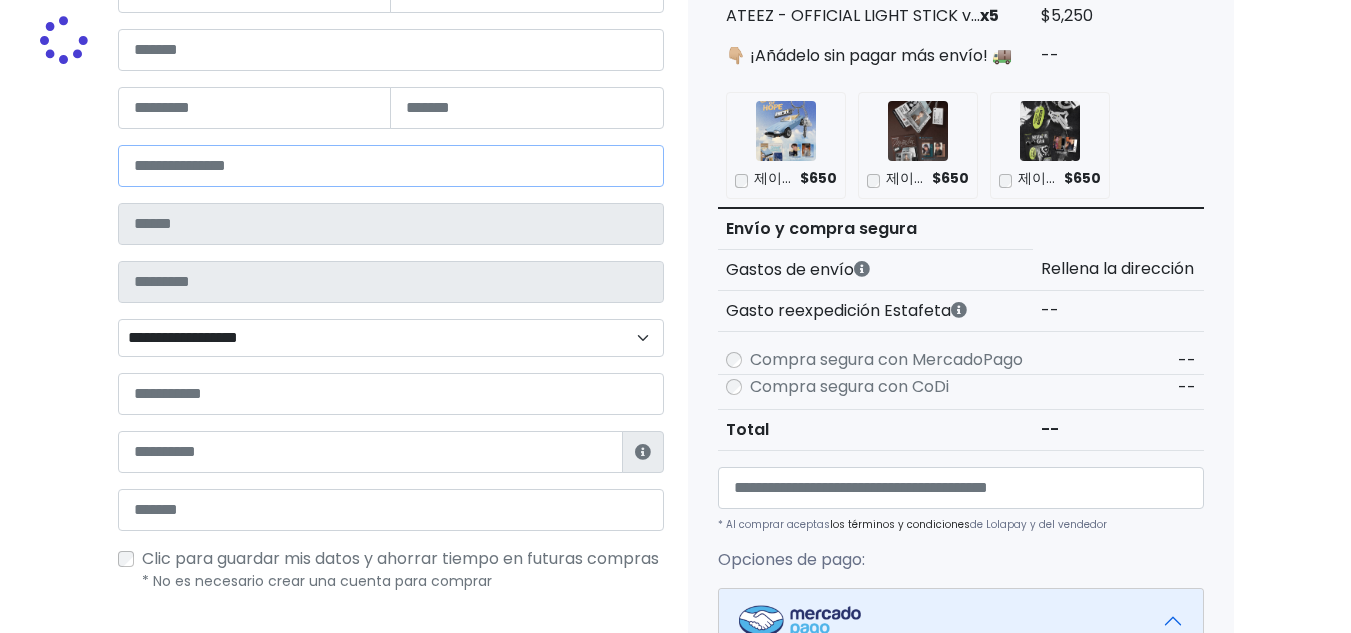 type on "******" 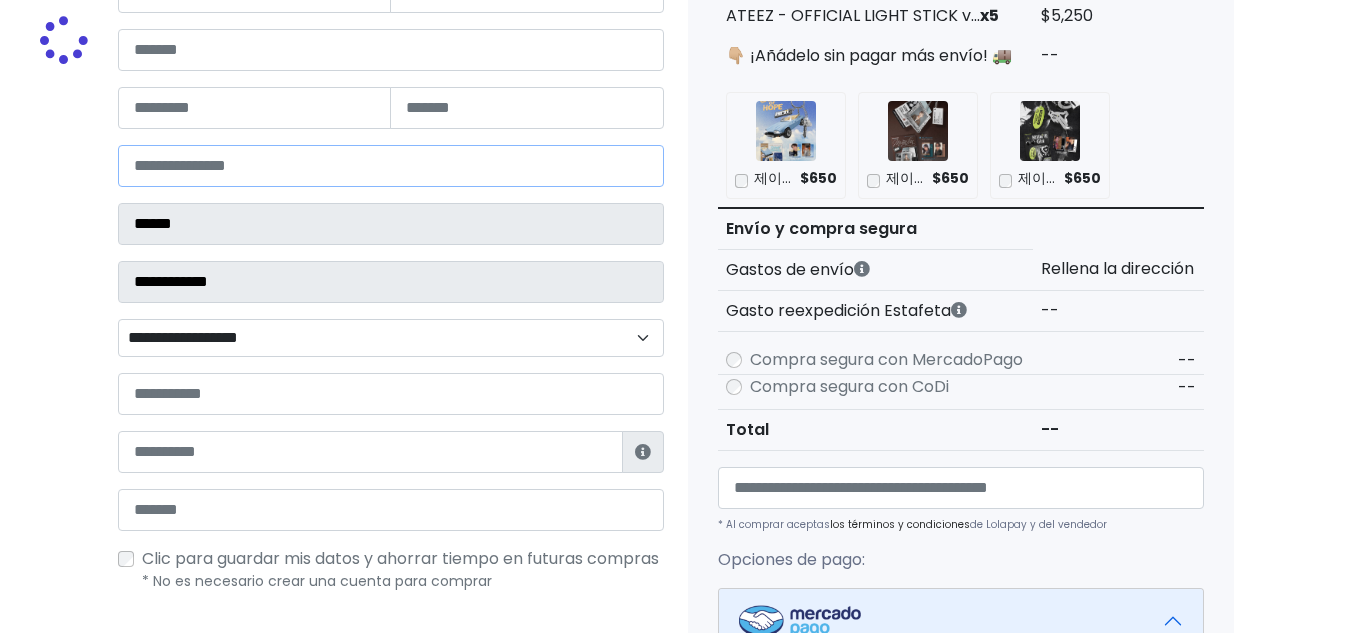 select 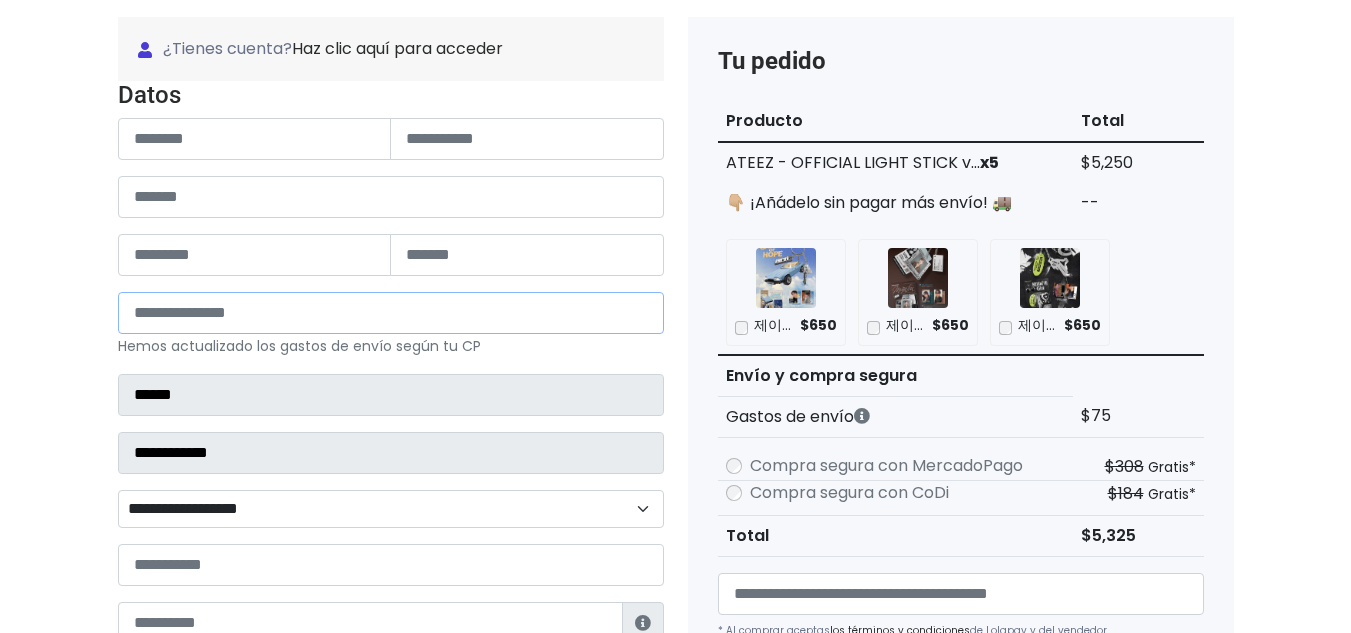 scroll, scrollTop: 0, scrollLeft: 0, axis: both 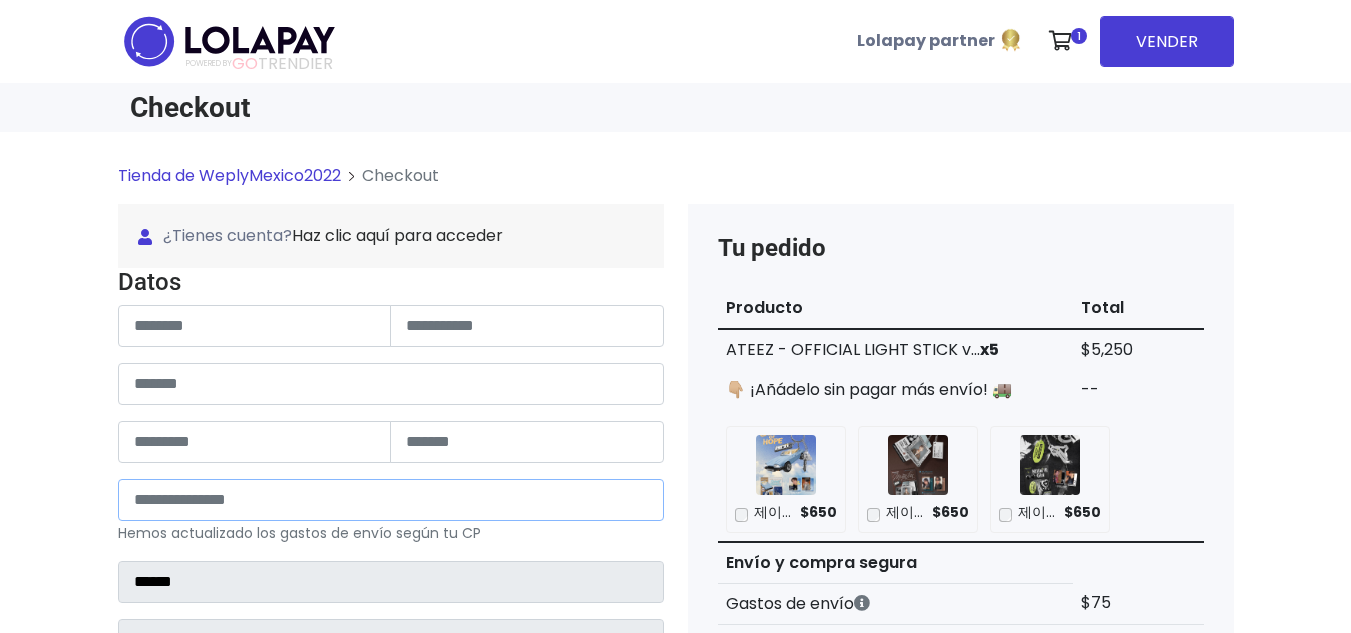 type on "*****" 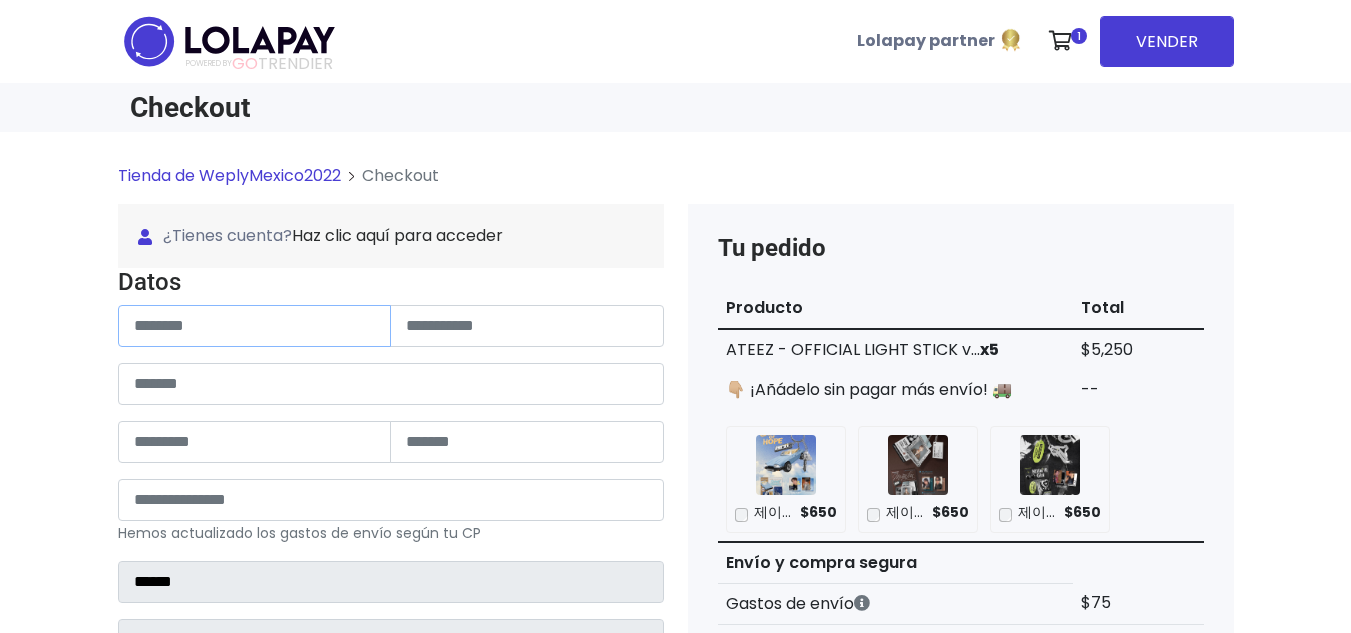 click at bounding box center [255, 326] 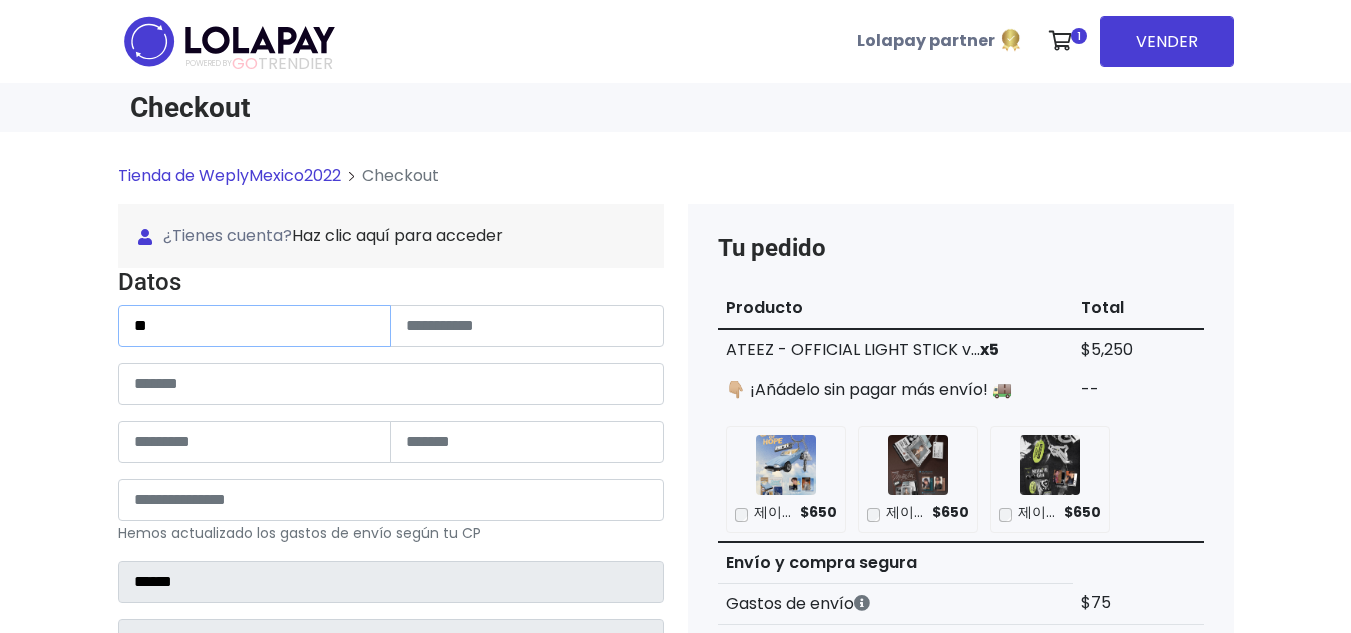 type on "*" 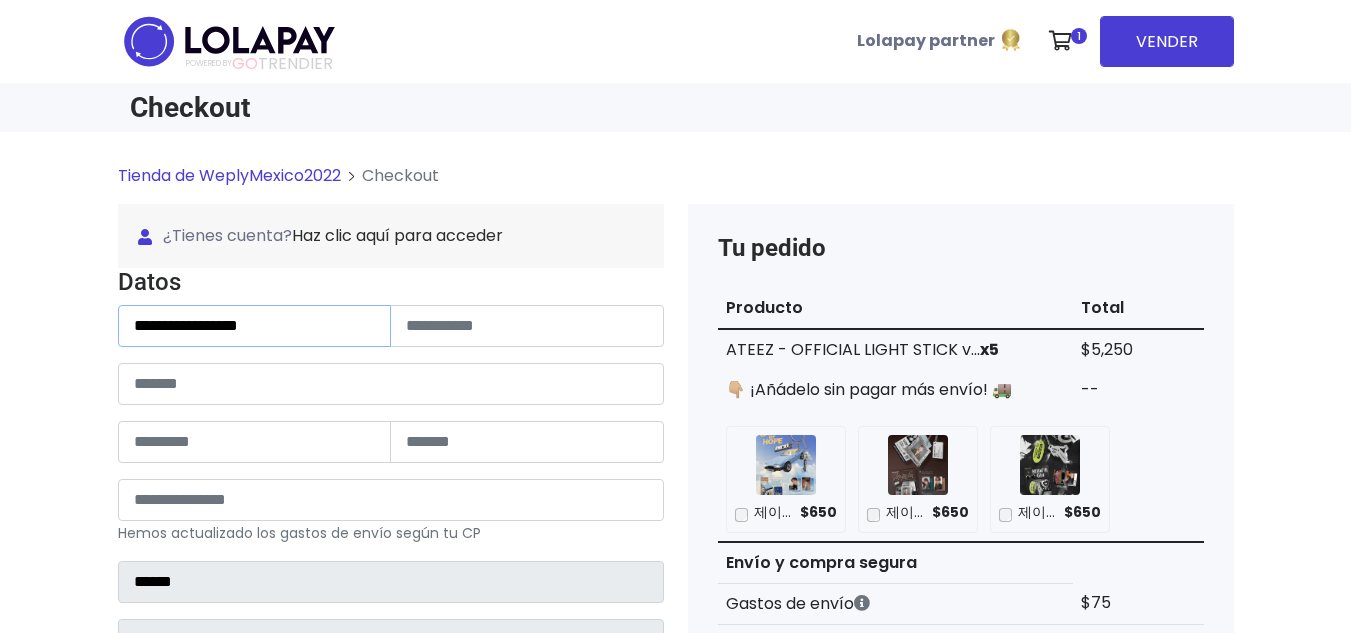 type on "**********" 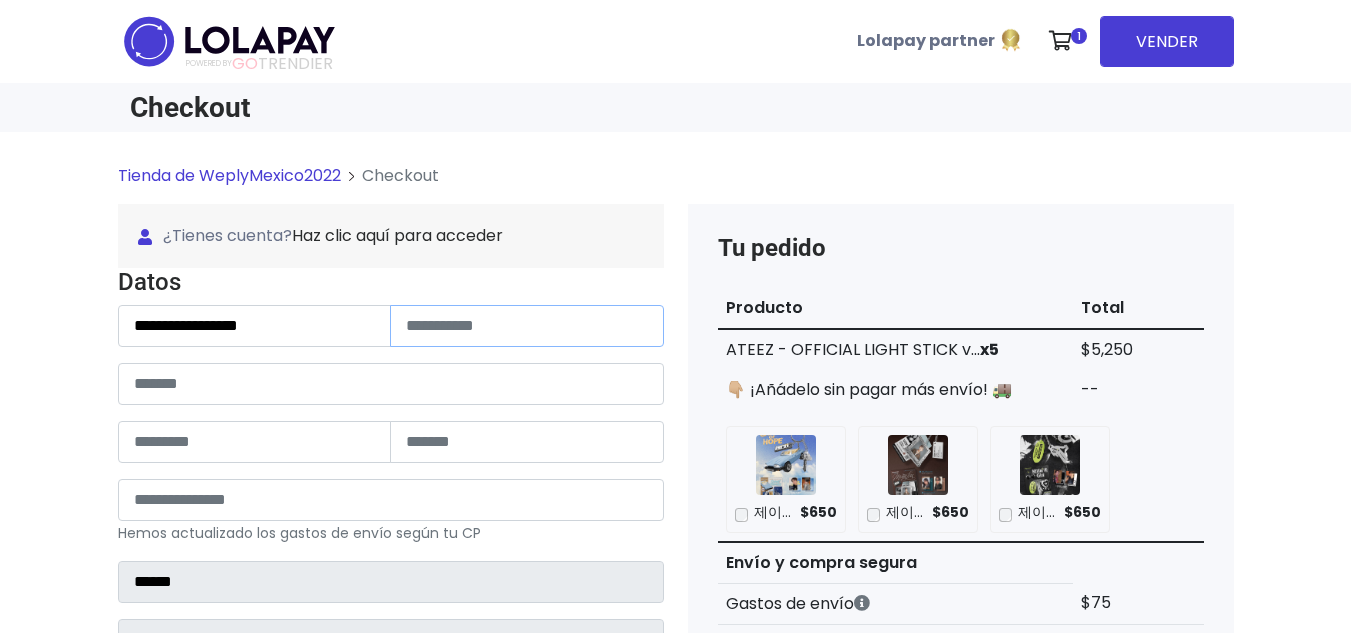 click at bounding box center (527, 326) 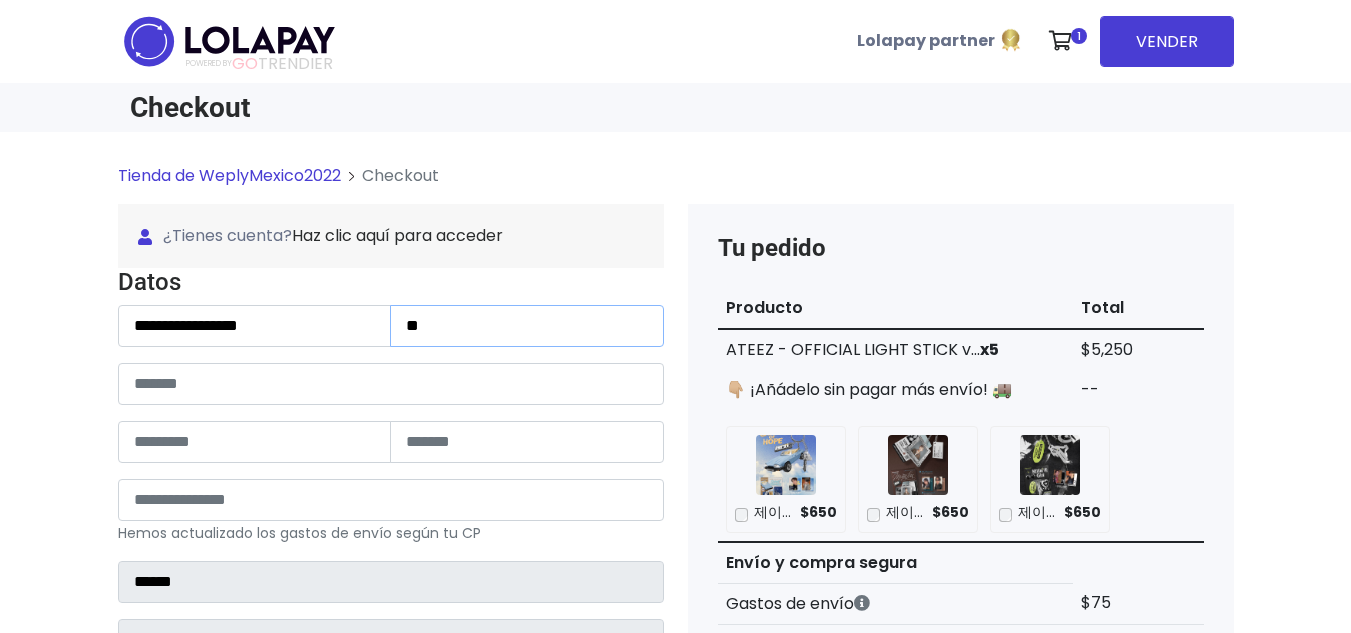 type on "*" 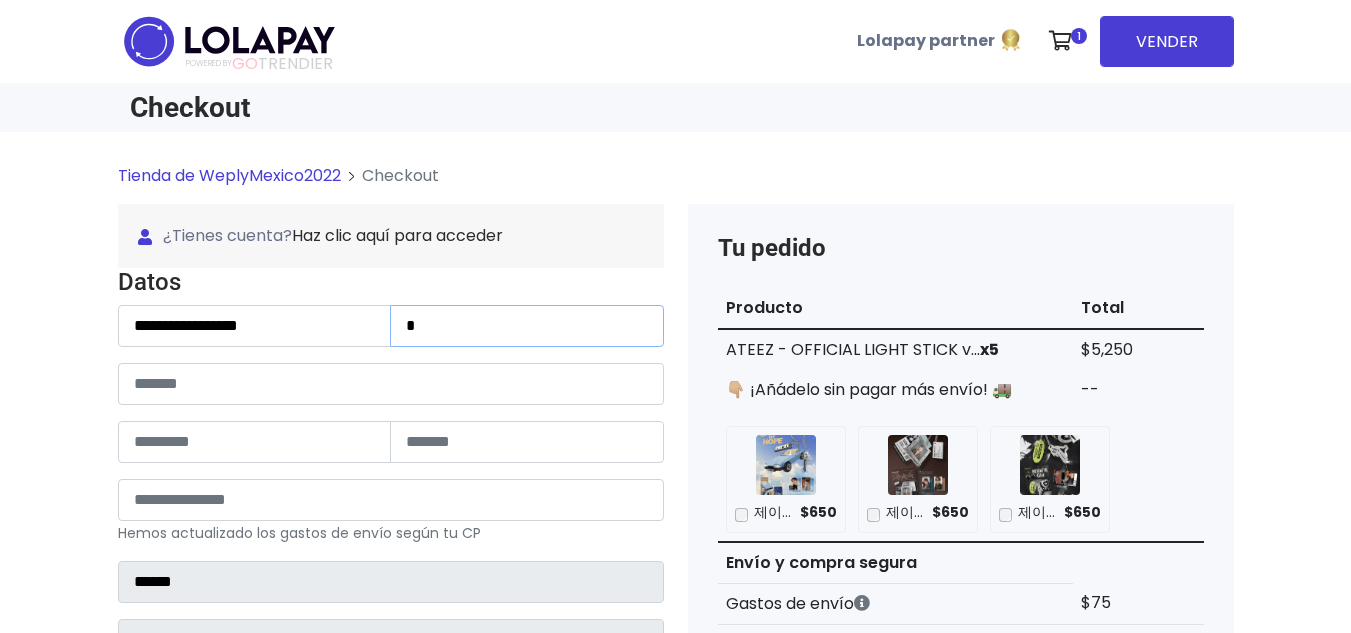 type 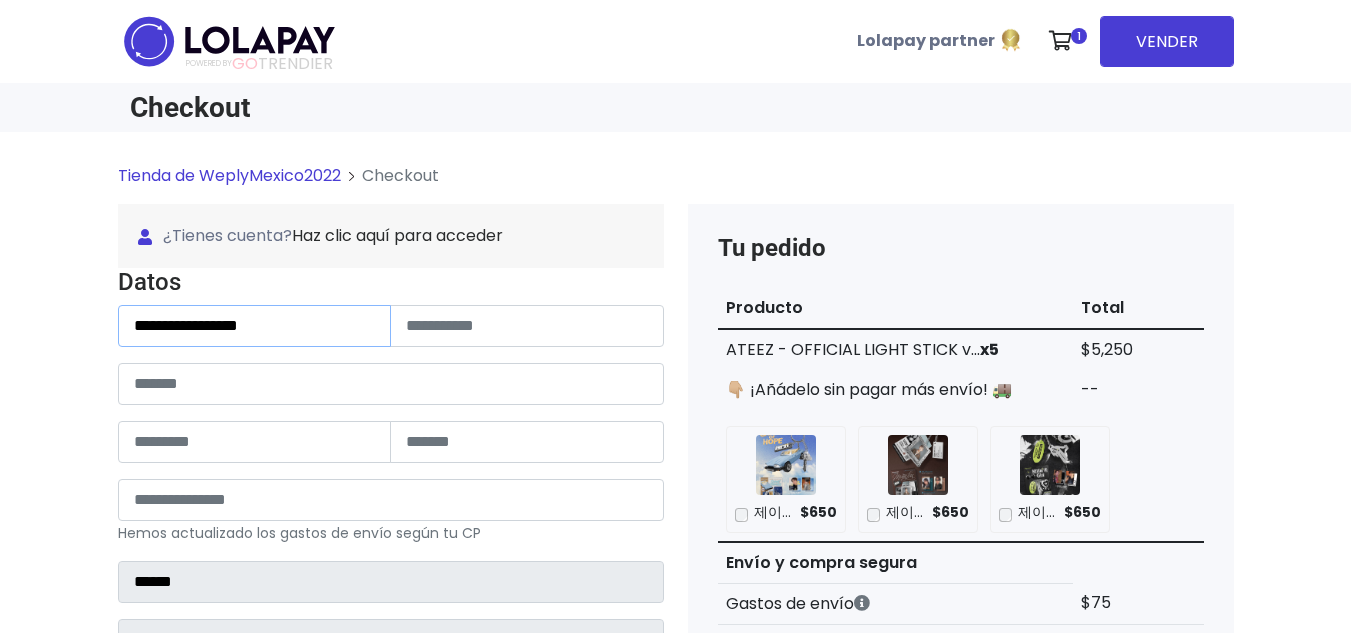 click on "**********" at bounding box center [255, 326] 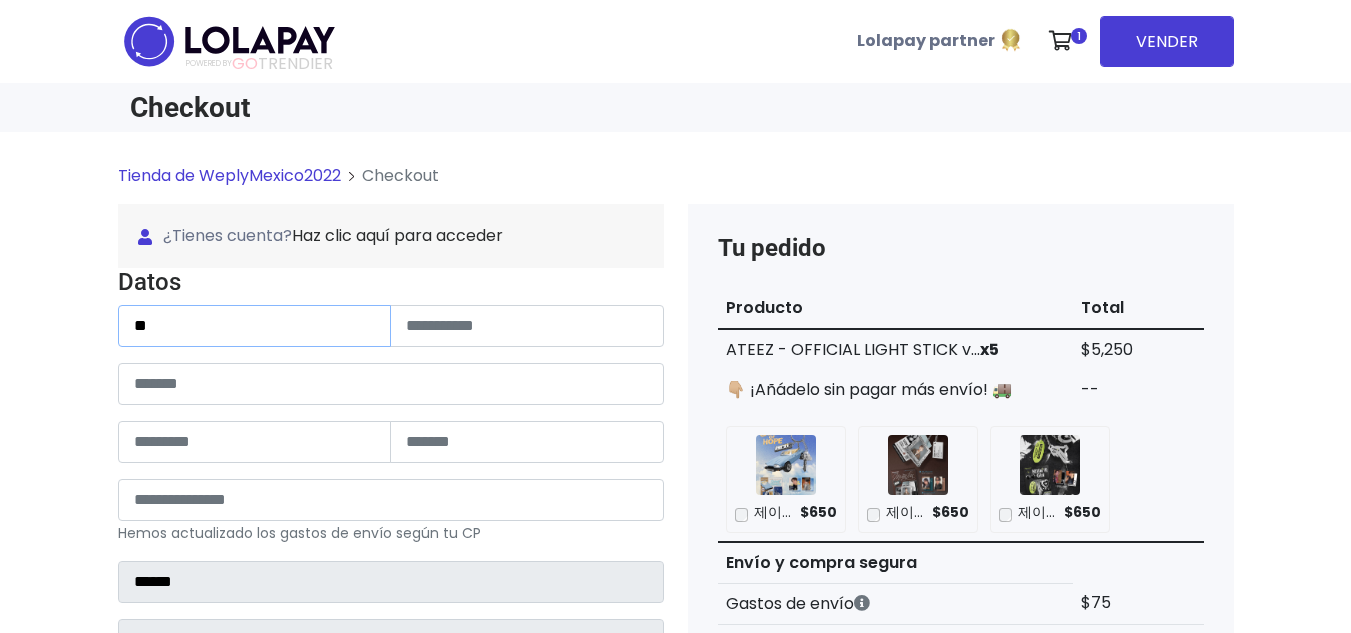type on "*" 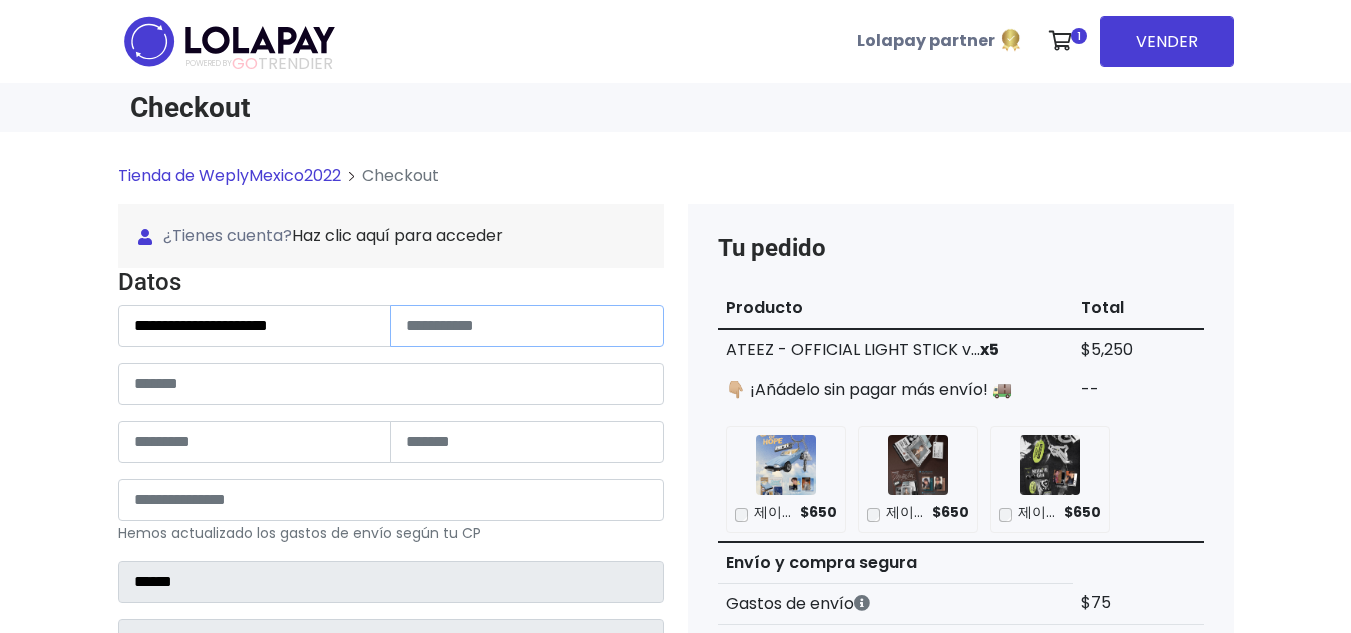 click at bounding box center [527, 326] 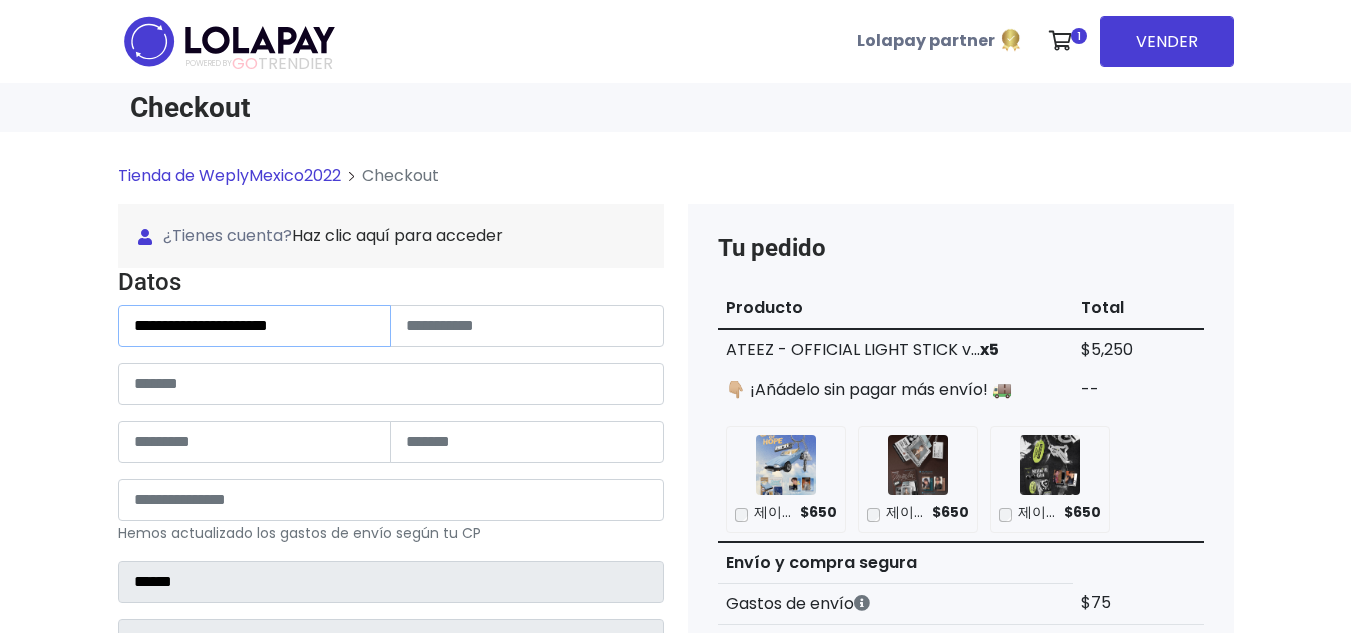 click on "**********" at bounding box center [255, 326] 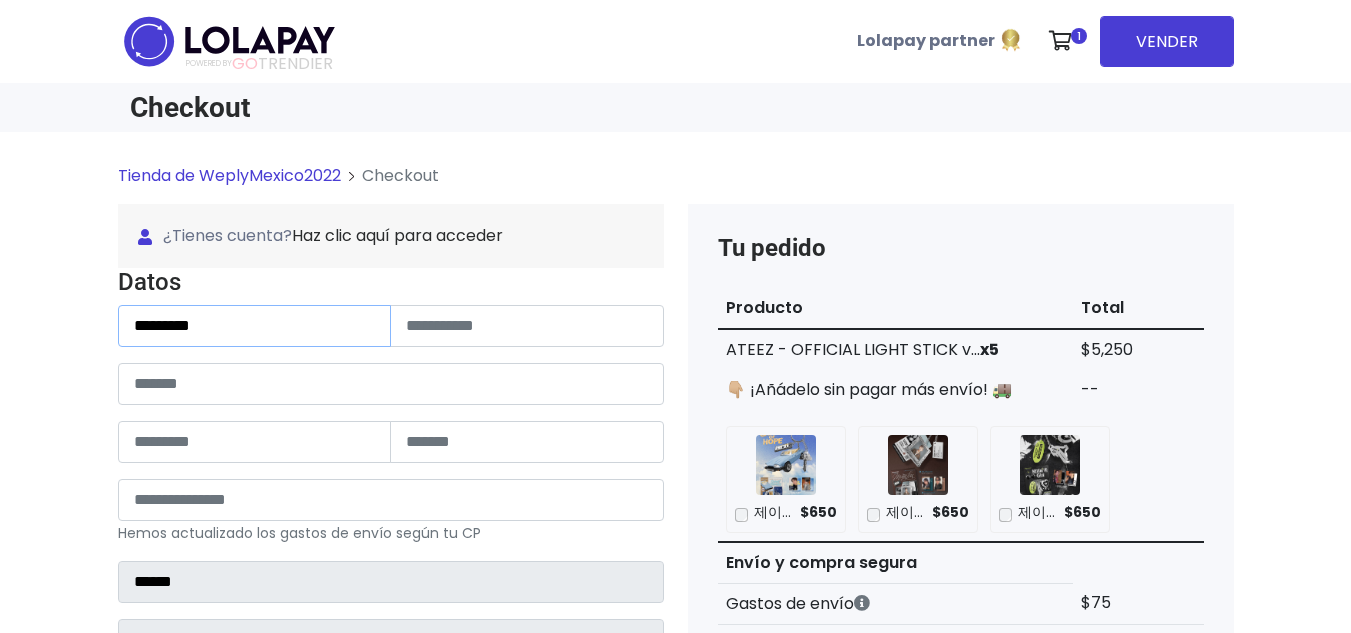 type on "********" 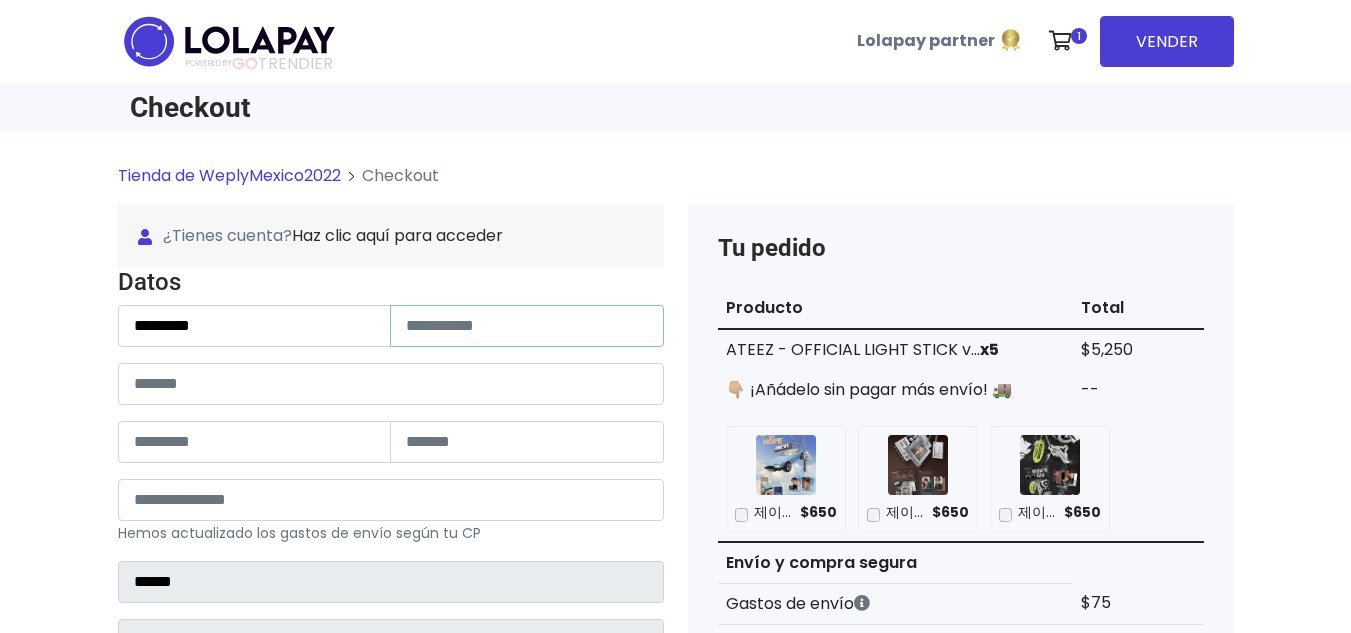click at bounding box center [527, 326] 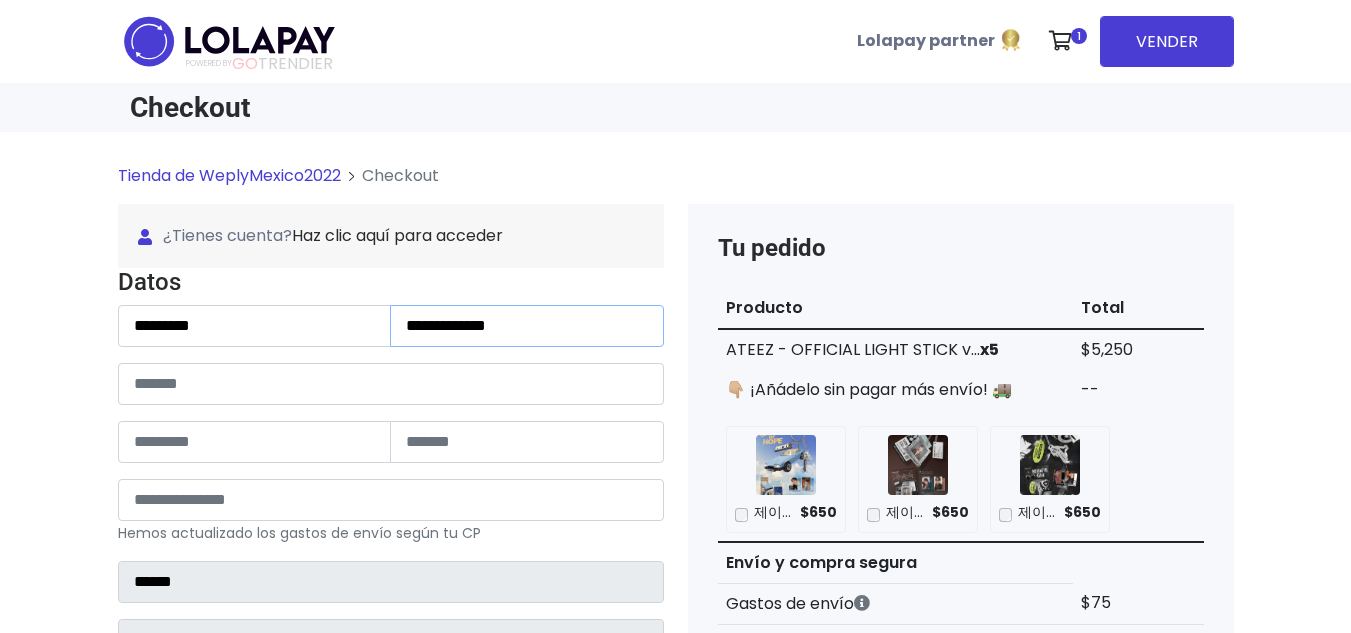 type on "**********" 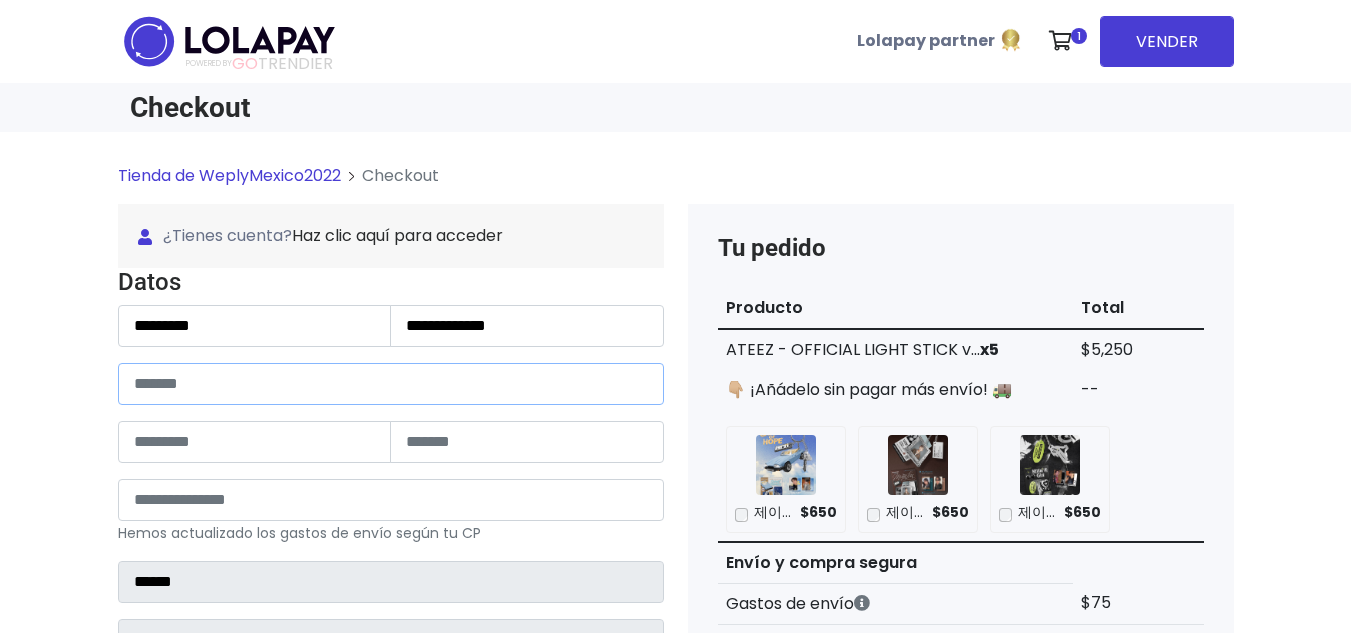 click at bounding box center (391, 384) 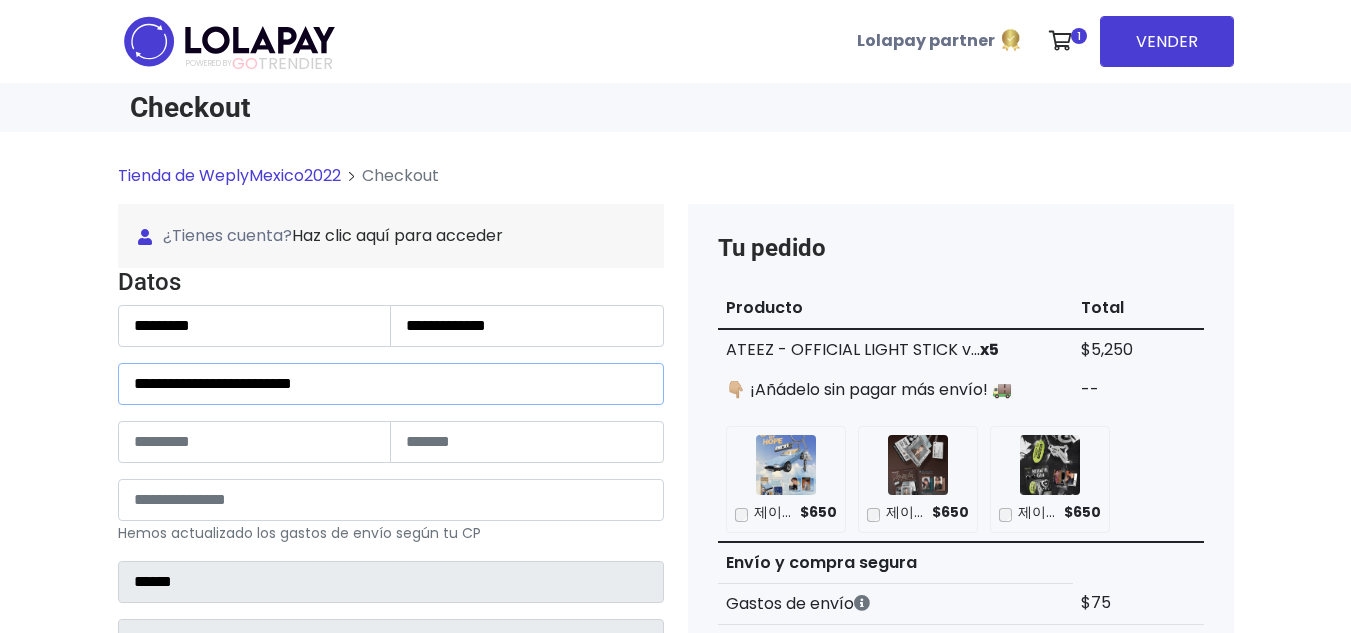 type on "**********" 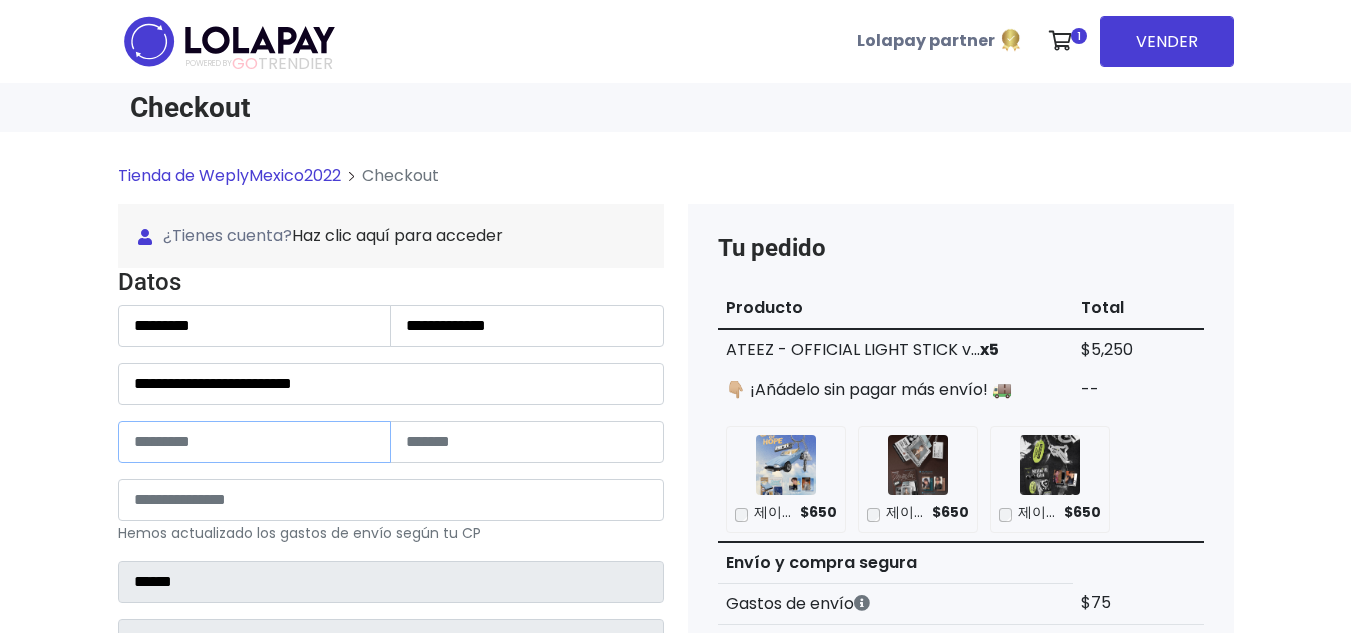 click at bounding box center [255, 442] 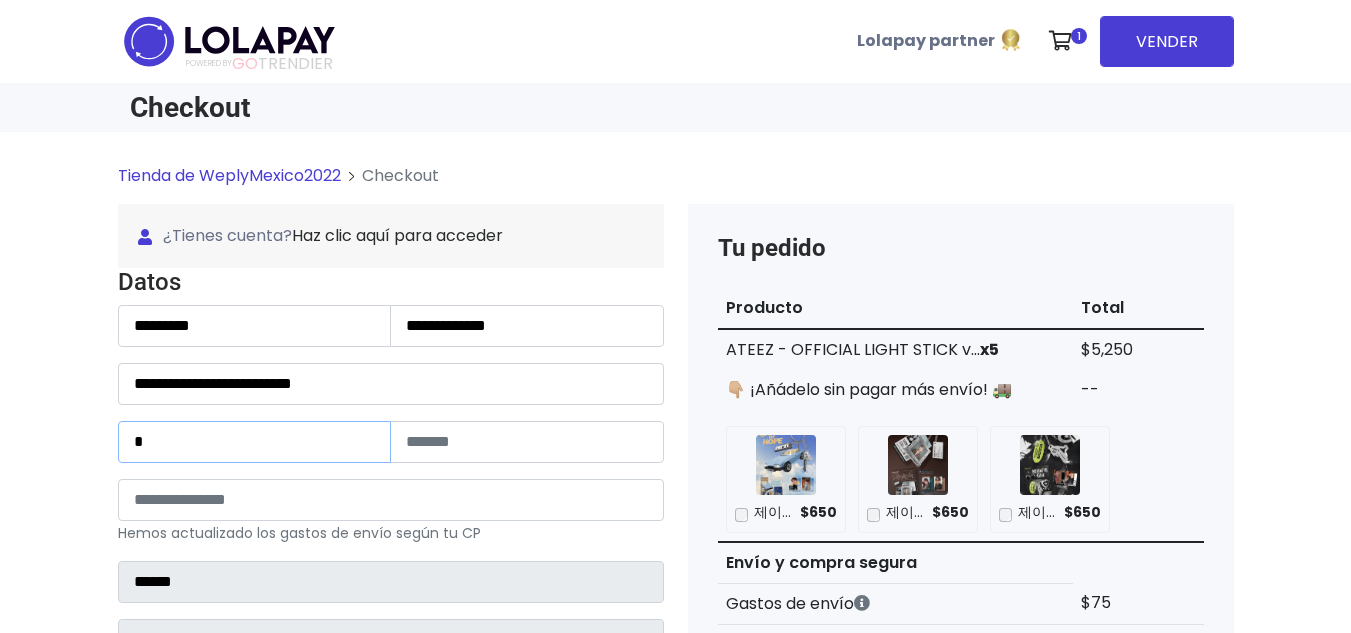 type on "*" 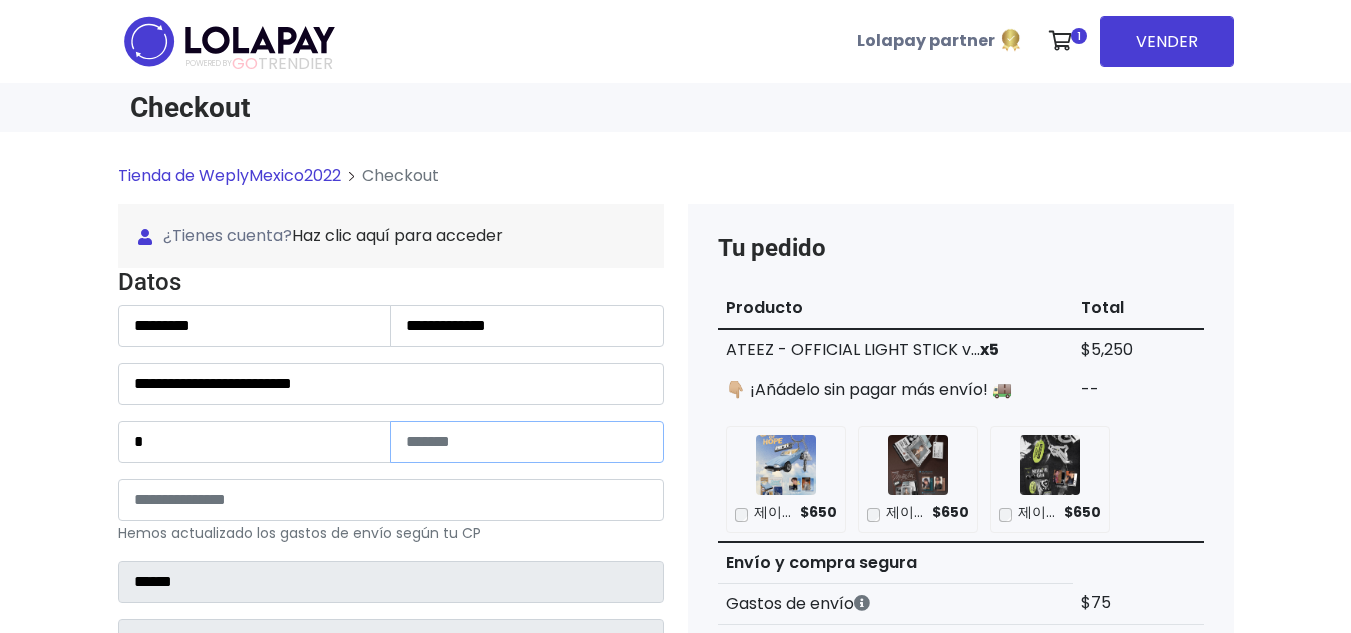 click at bounding box center (527, 442) 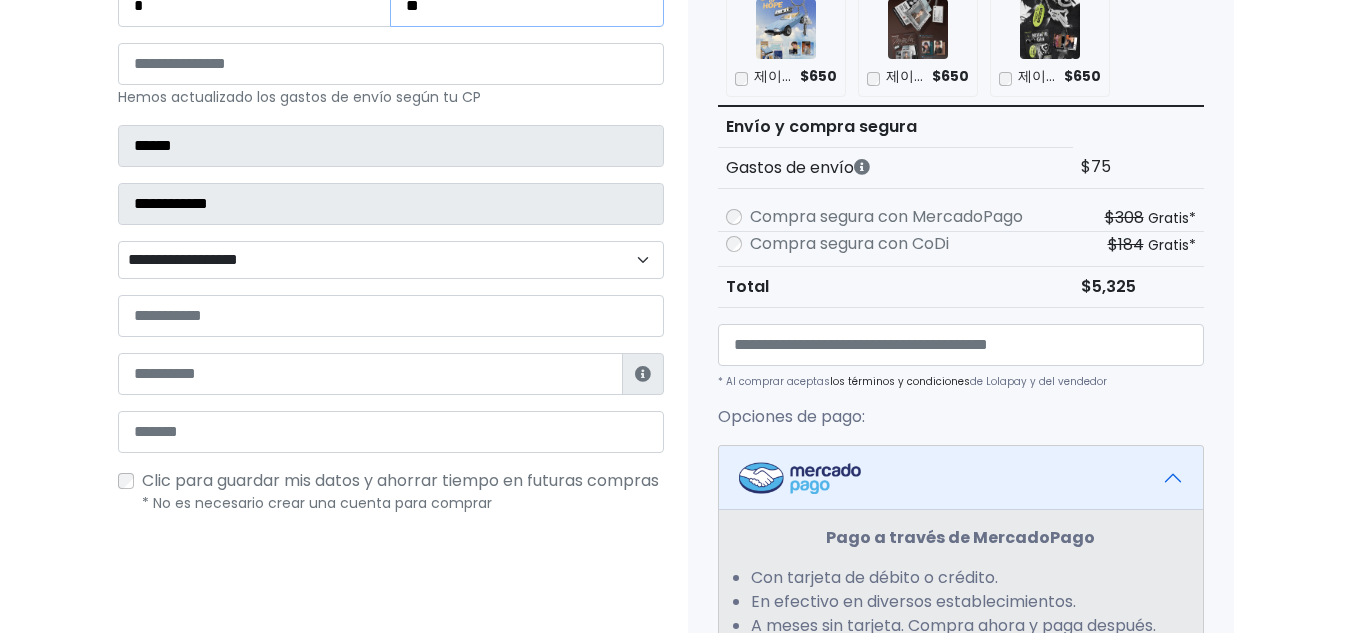 scroll, scrollTop: 437, scrollLeft: 0, axis: vertical 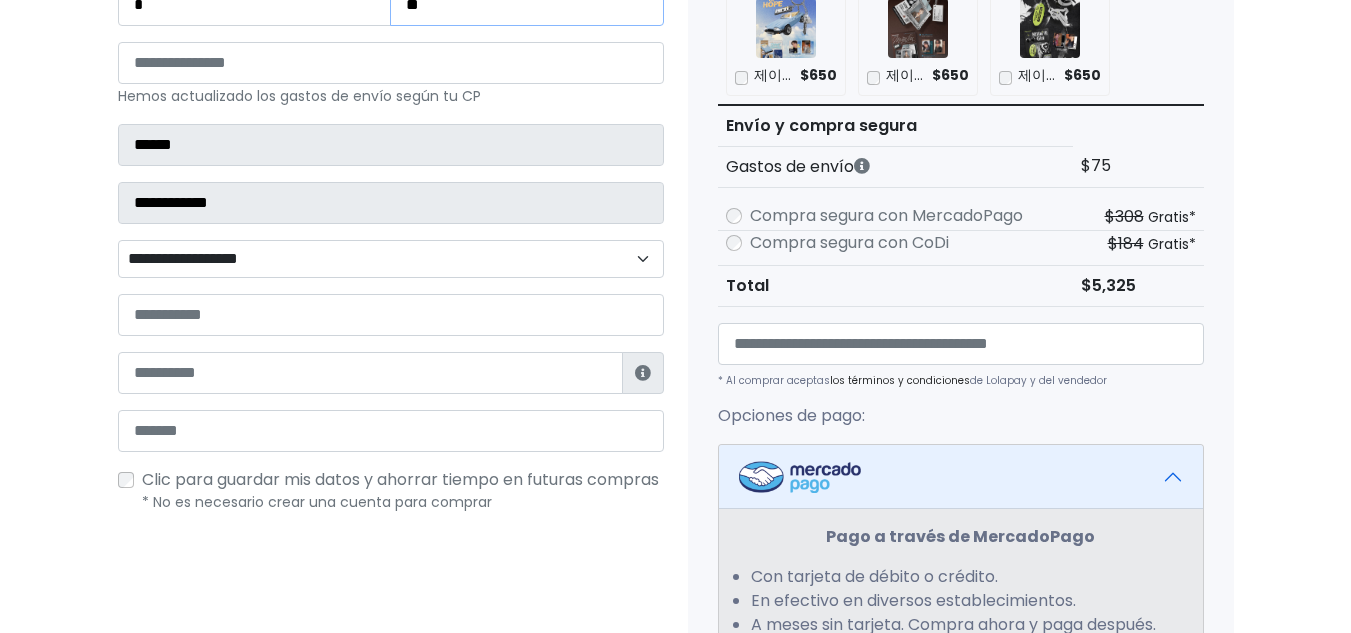 type on "**" 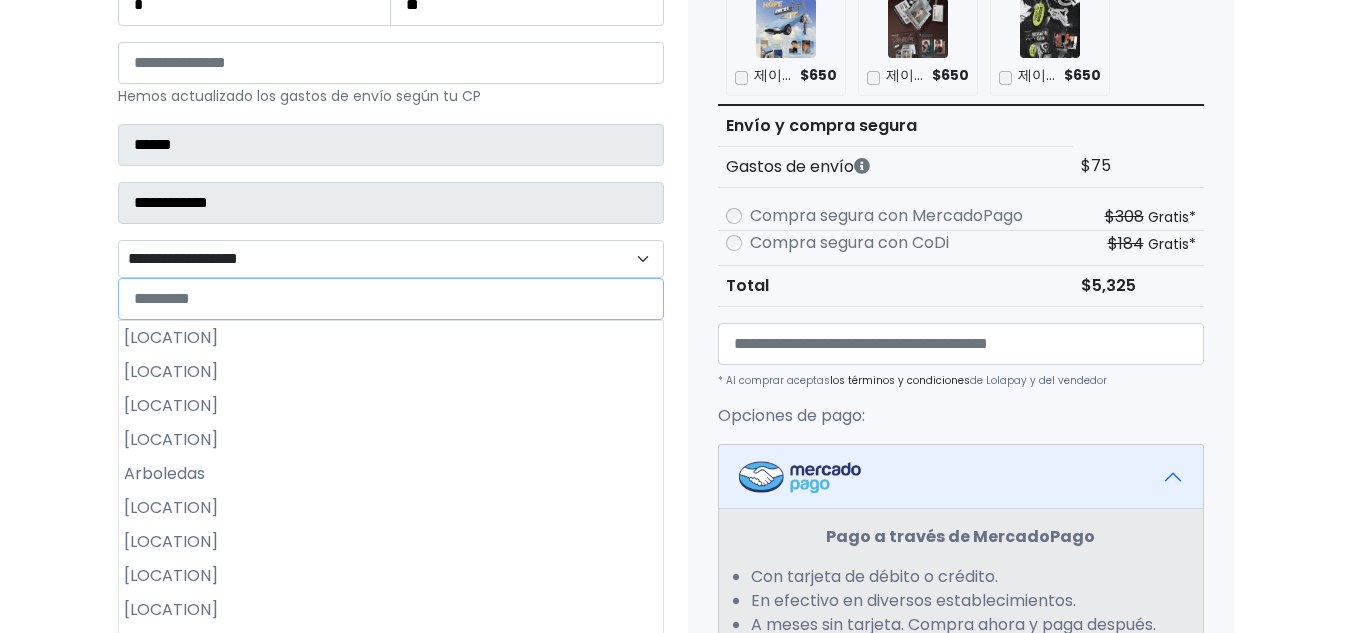 click on "**********" at bounding box center [391, 259] 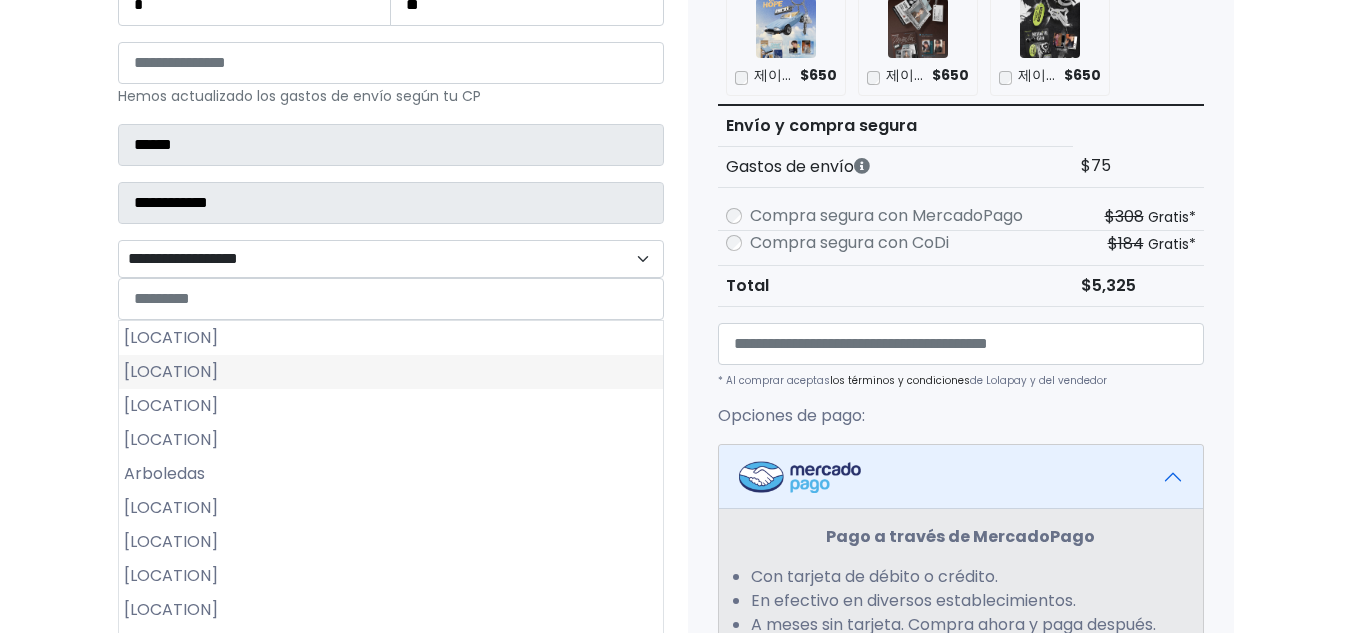click on "Acuitlapilco Segunda Sección" at bounding box center (391, 372) 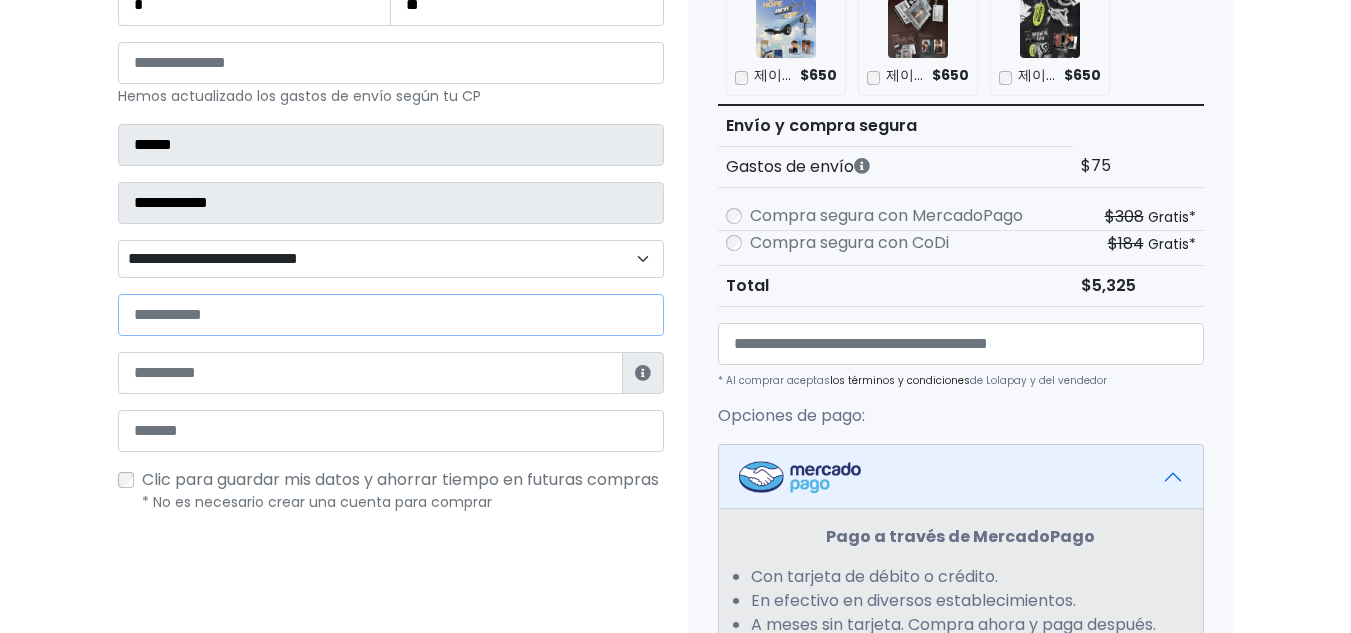 click at bounding box center [391, 315] 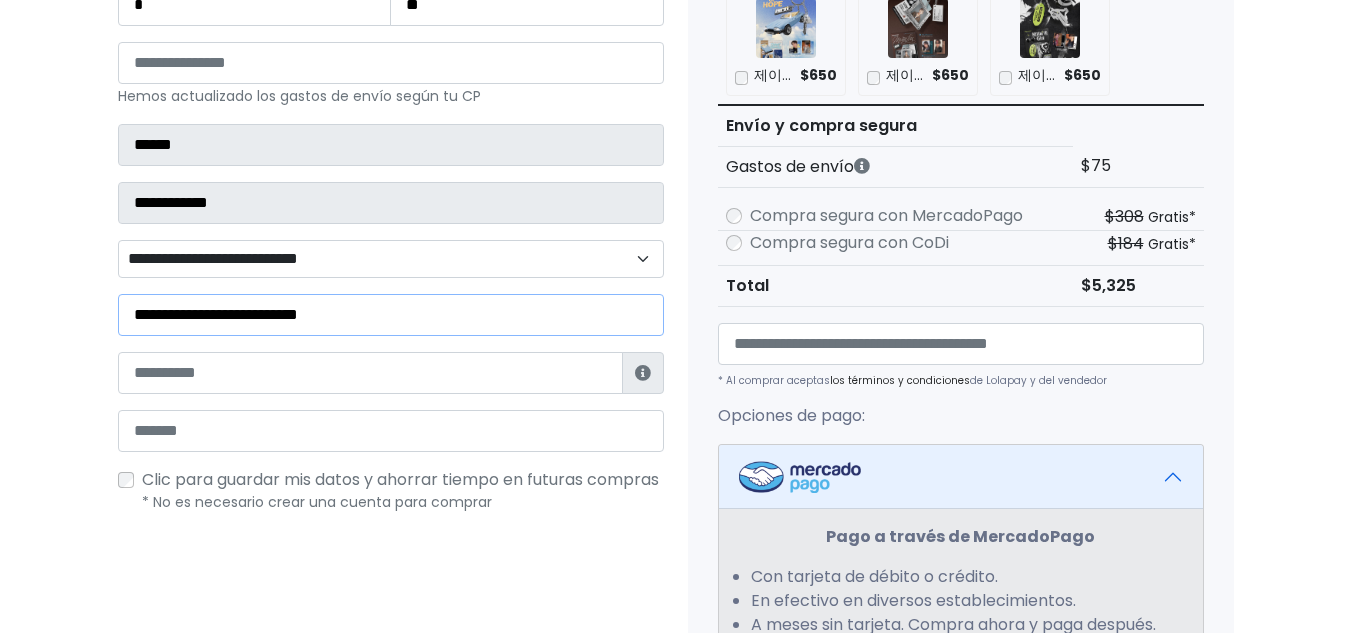 click on "**********" at bounding box center [391, 315] 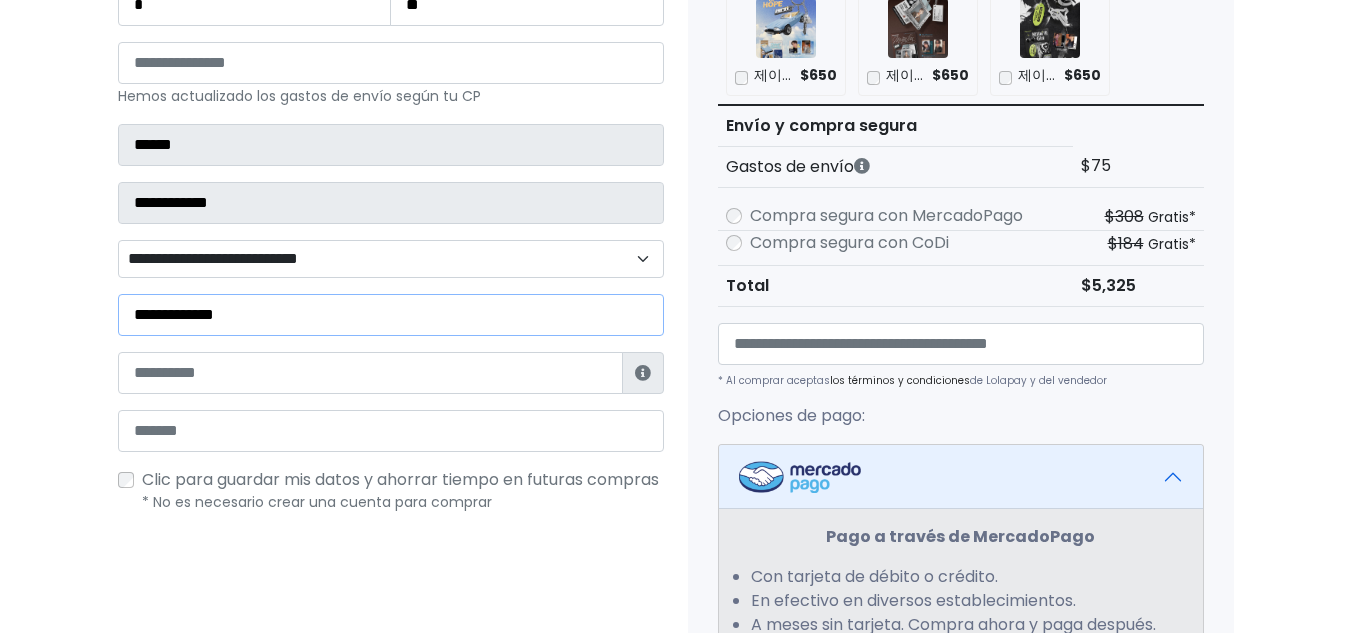click on "**********" at bounding box center [391, 315] 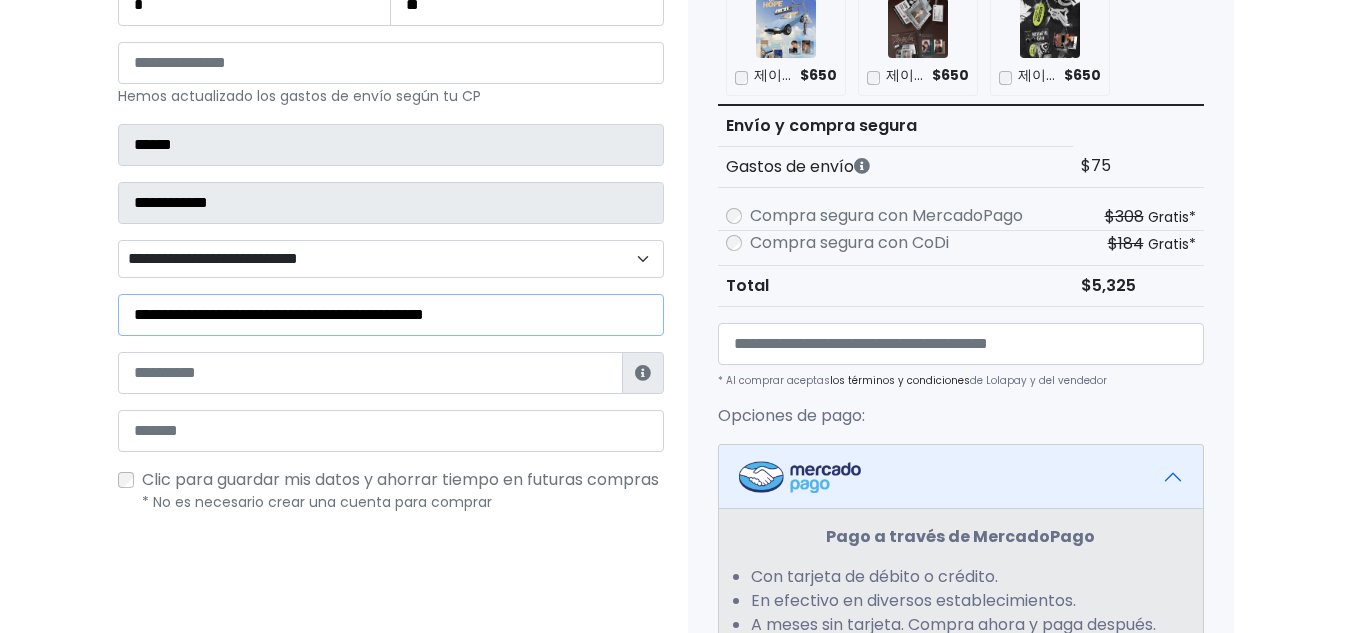 click on "**********" at bounding box center [391, 315] 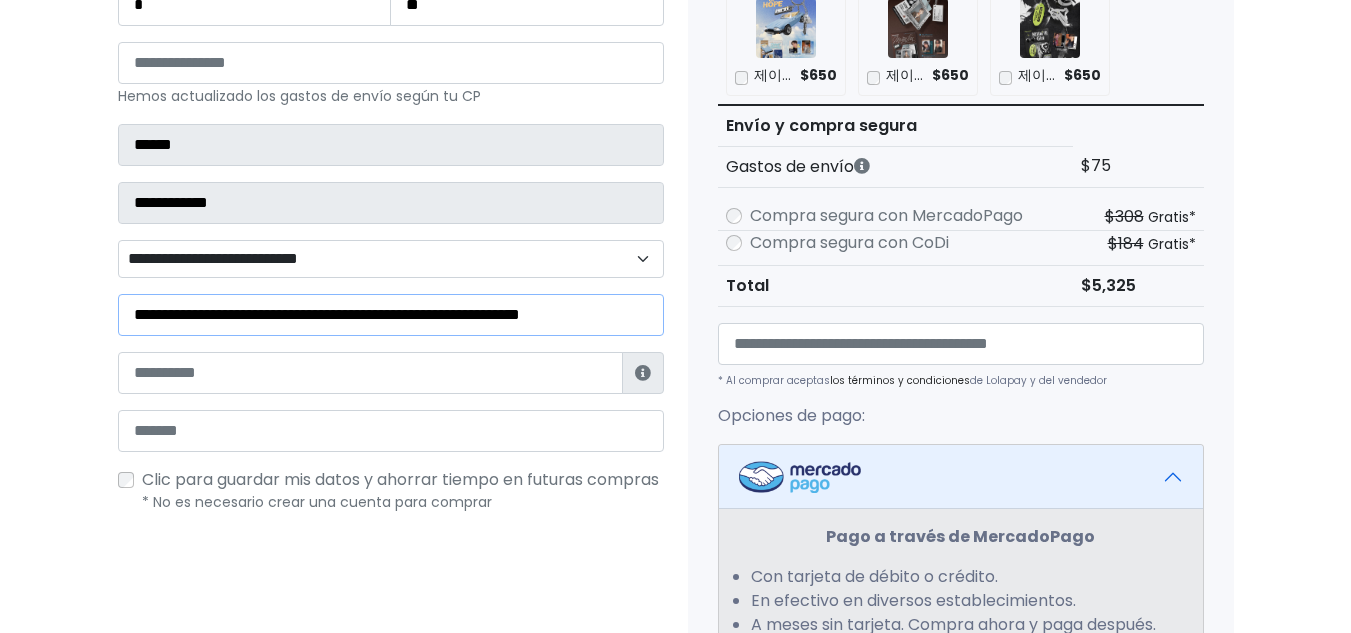click on "**********" at bounding box center [391, 315] 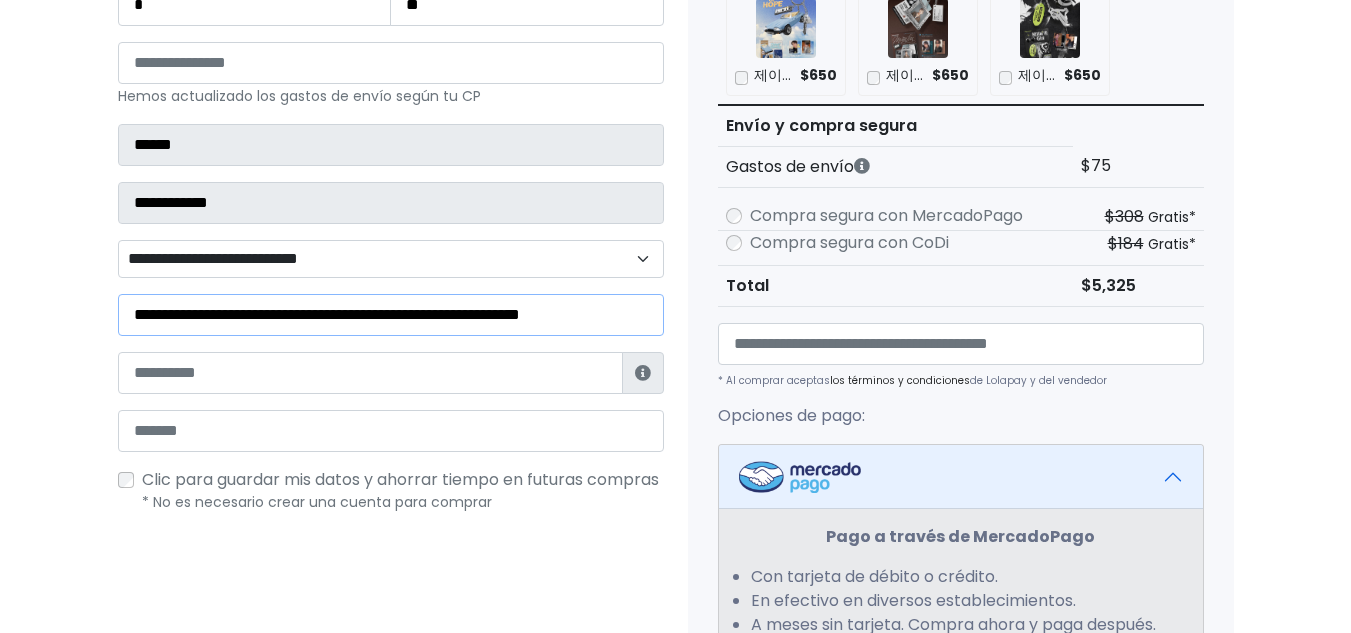 scroll, scrollTop: 0, scrollLeft: 0, axis: both 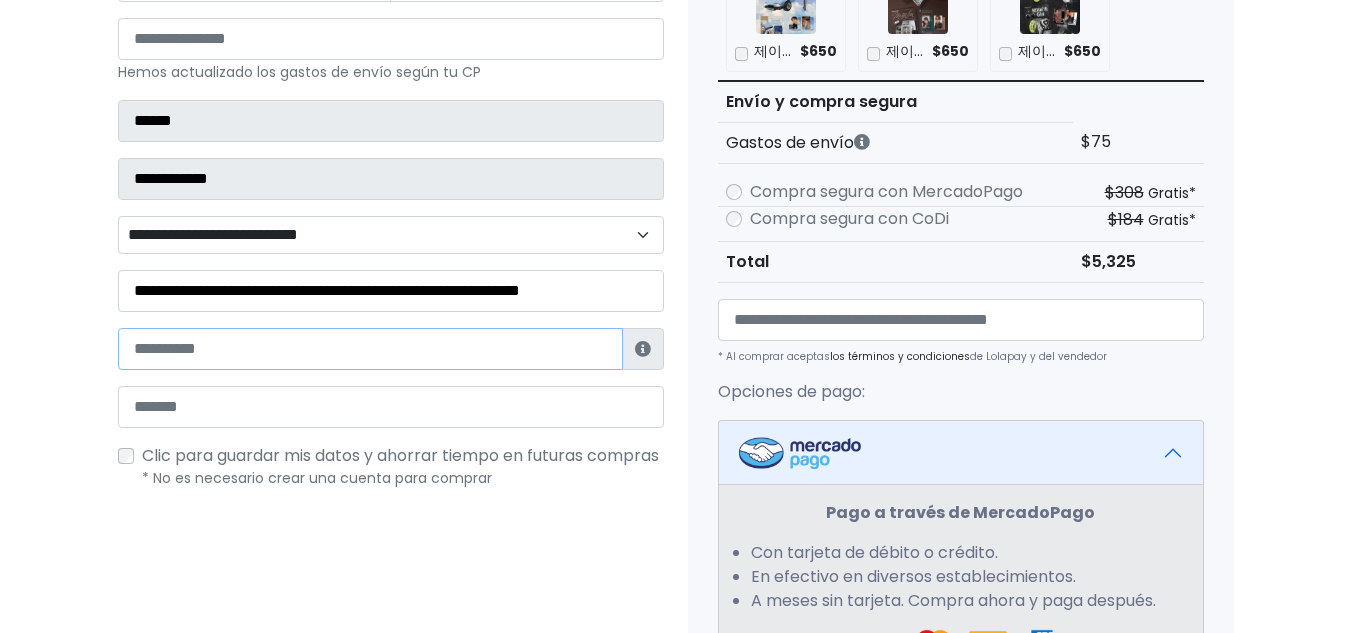 click at bounding box center [370, 349] 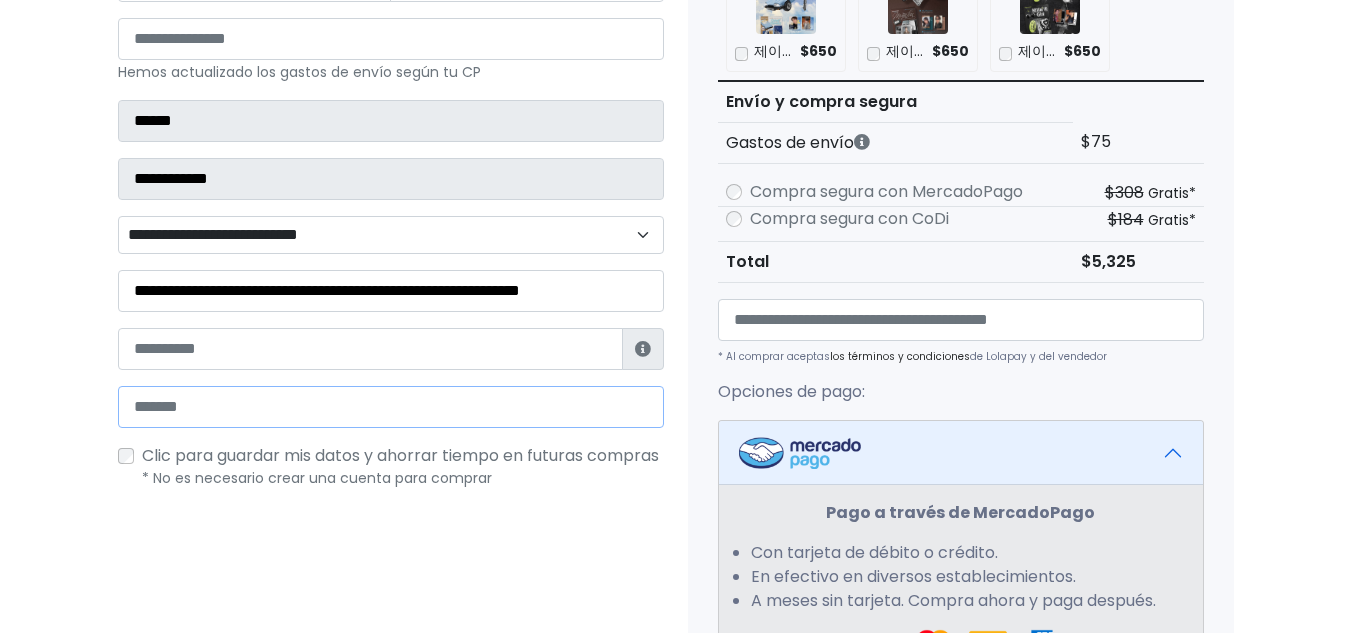 click at bounding box center [391, 407] 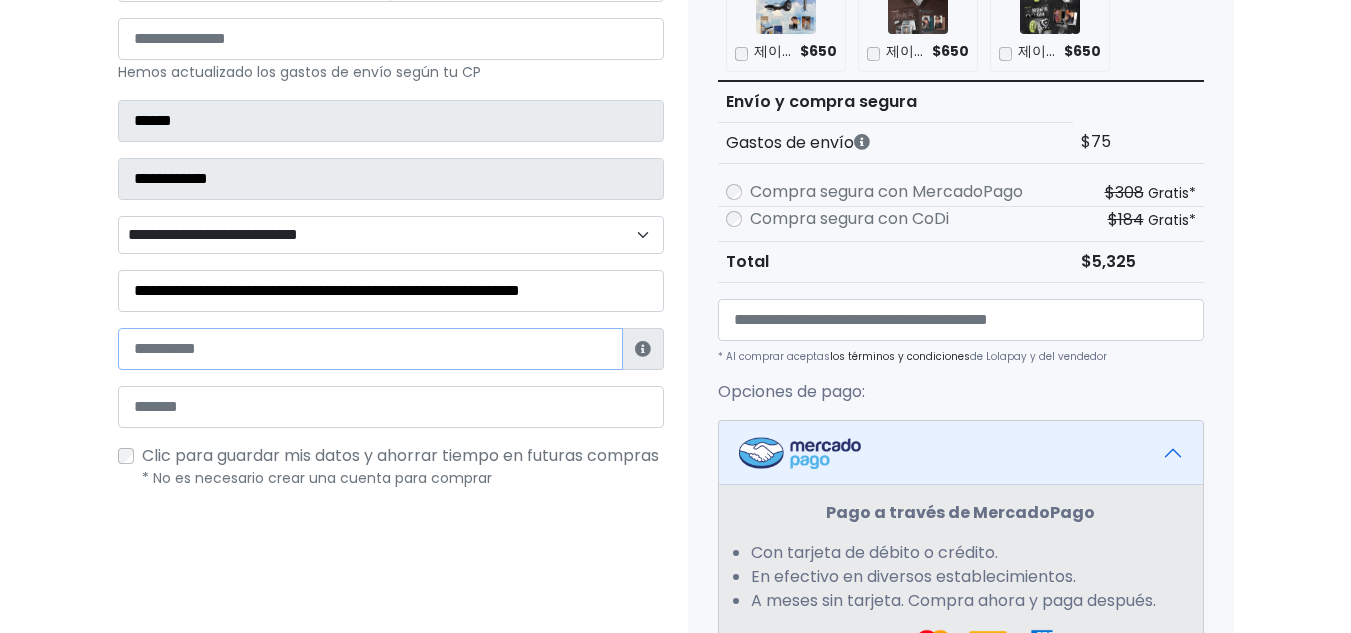 click at bounding box center [370, 349] 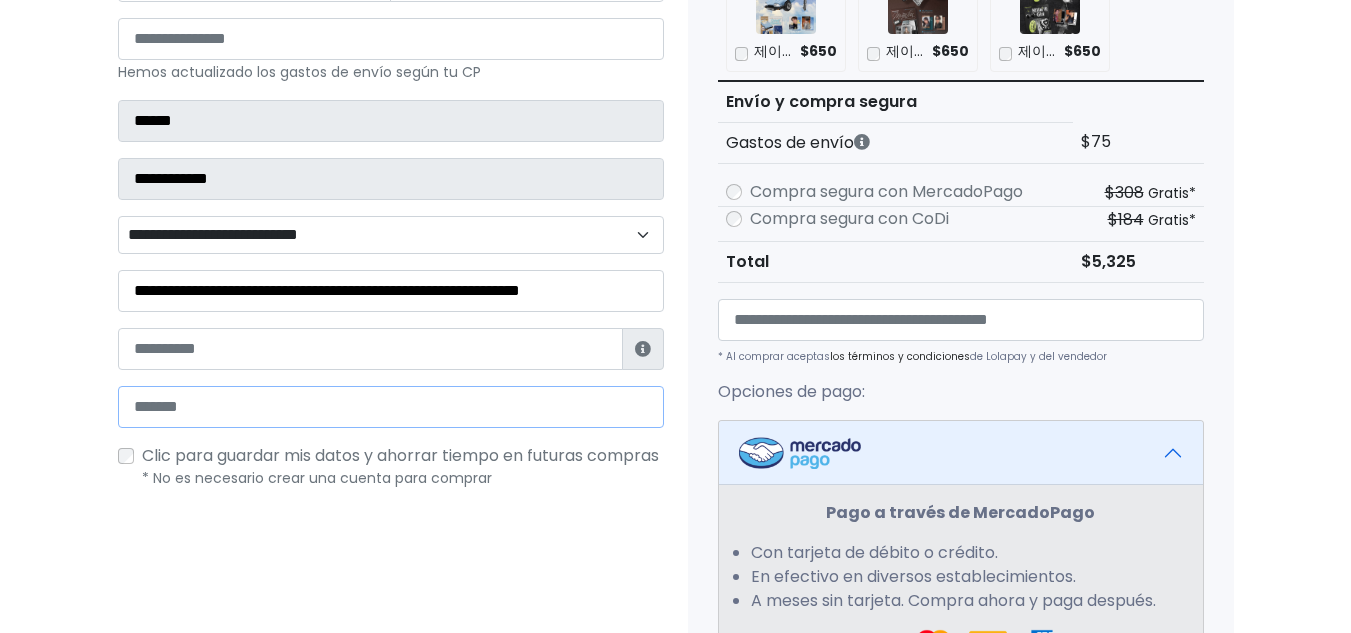 click at bounding box center (391, 407) 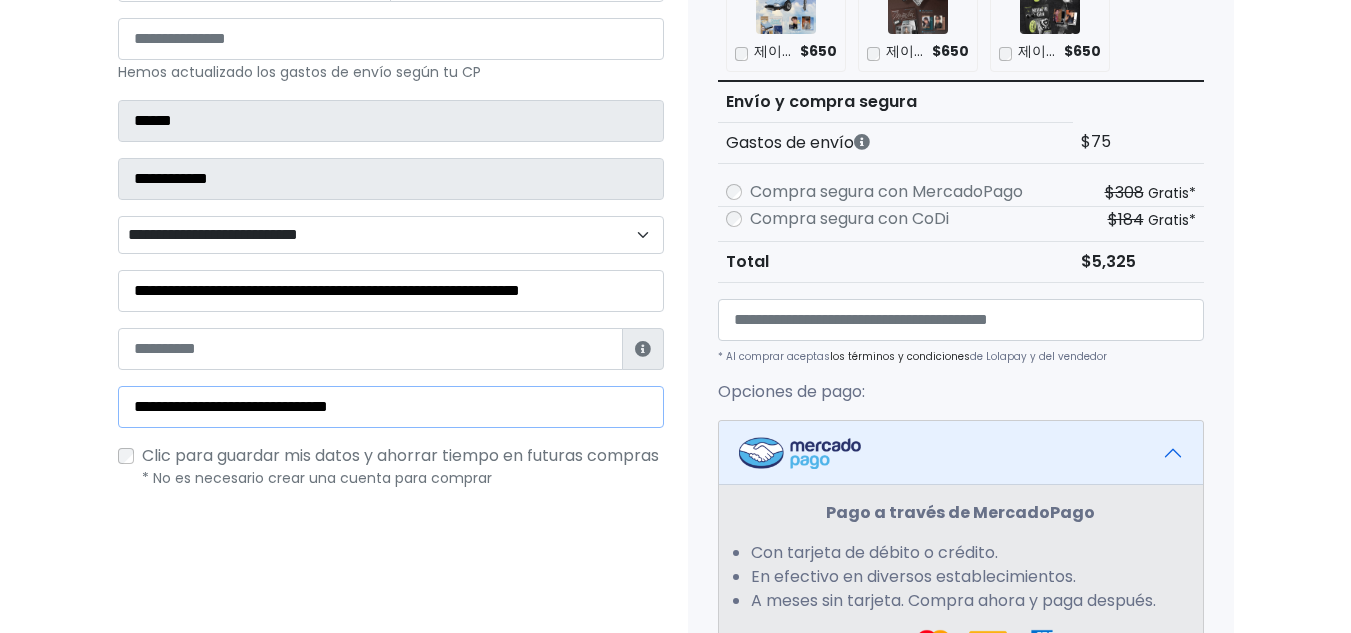 click on "**********" at bounding box center [391, 407] 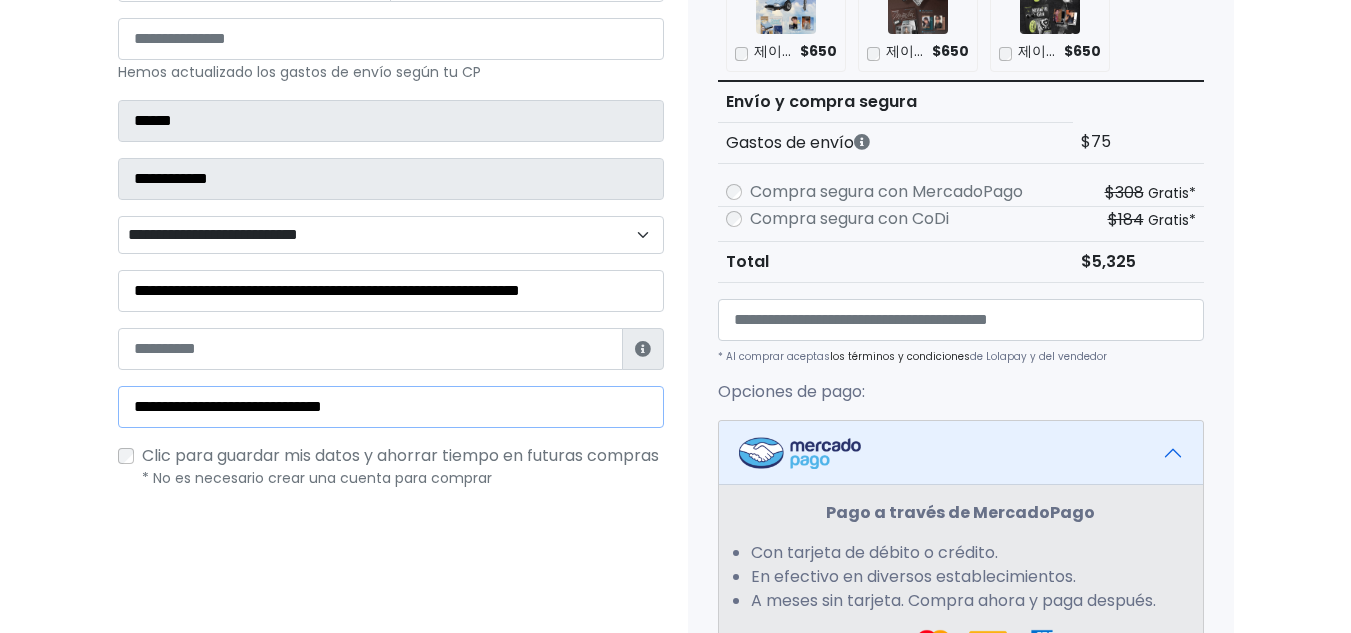 type on "**********" 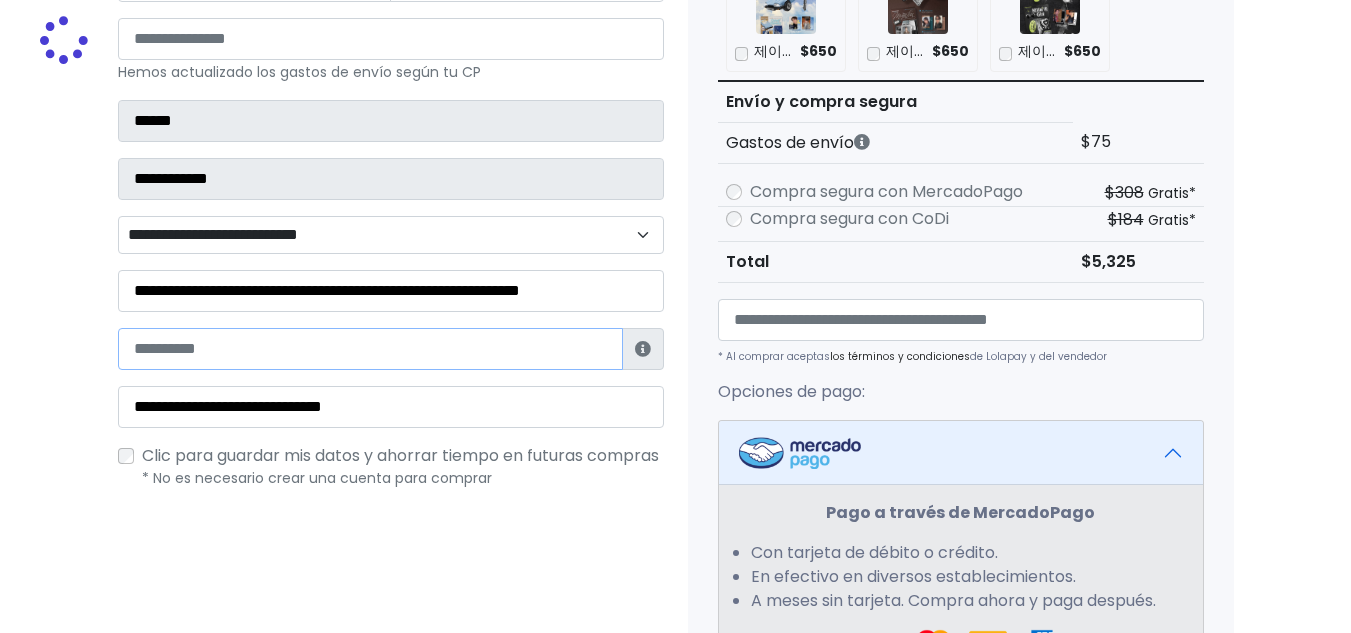 click at bounding box center (370, 349) 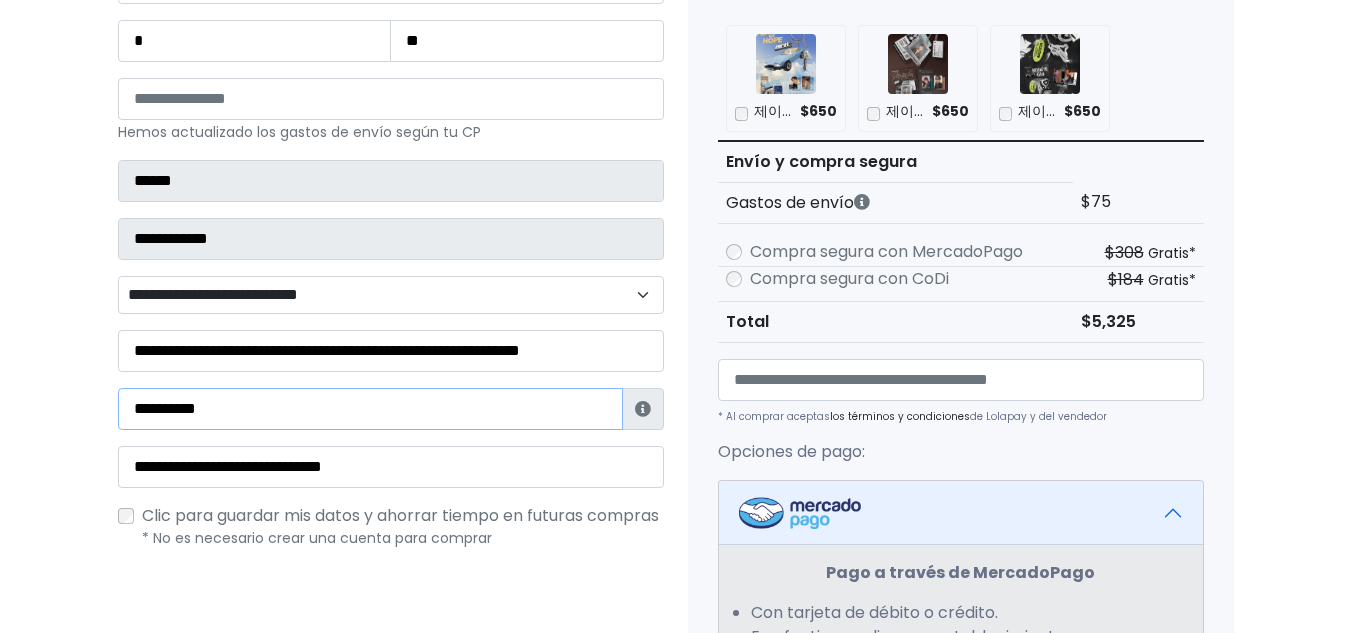 scroll, scrollTop: 402, scrollLeft: 0, axis: vertical 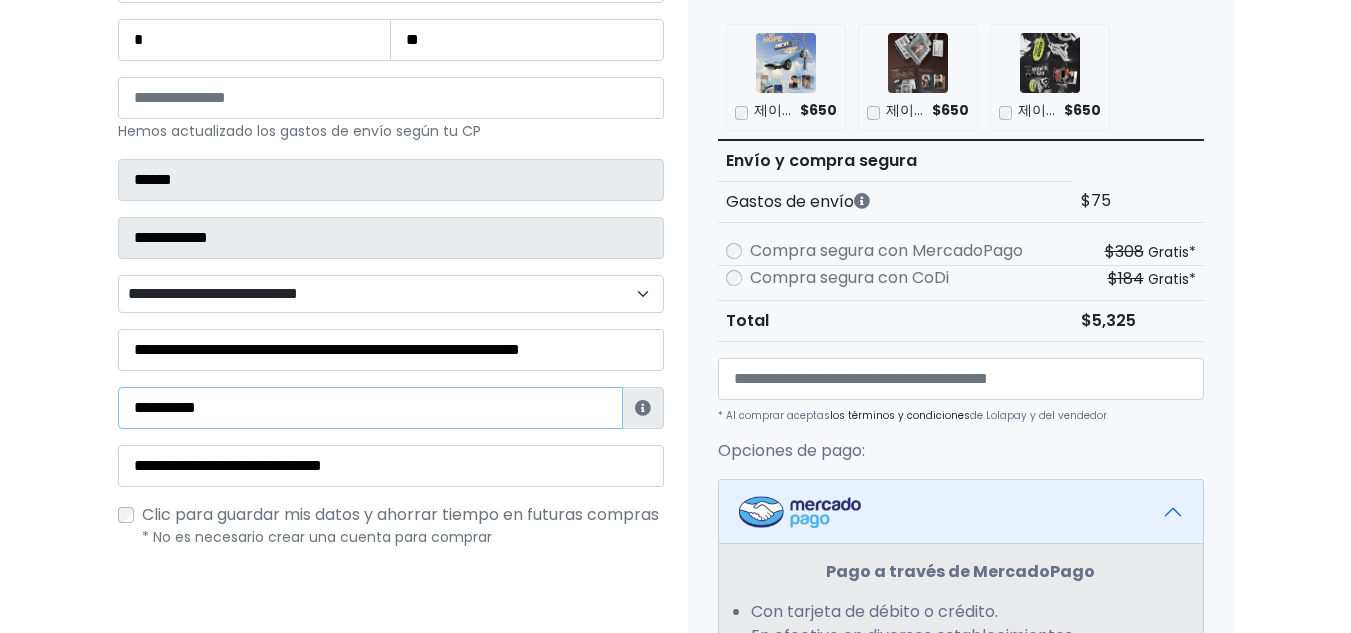 type on "**********" 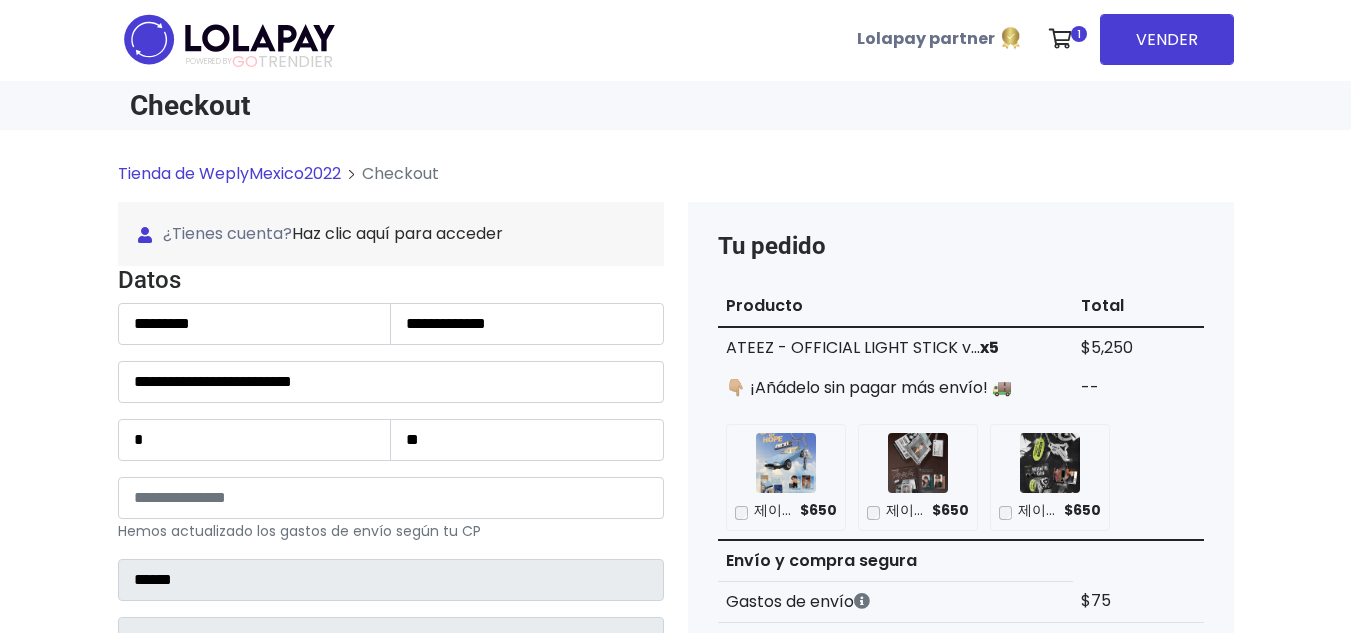 scroll, scrollTop: 0, scrollLeft: 0, axis: both 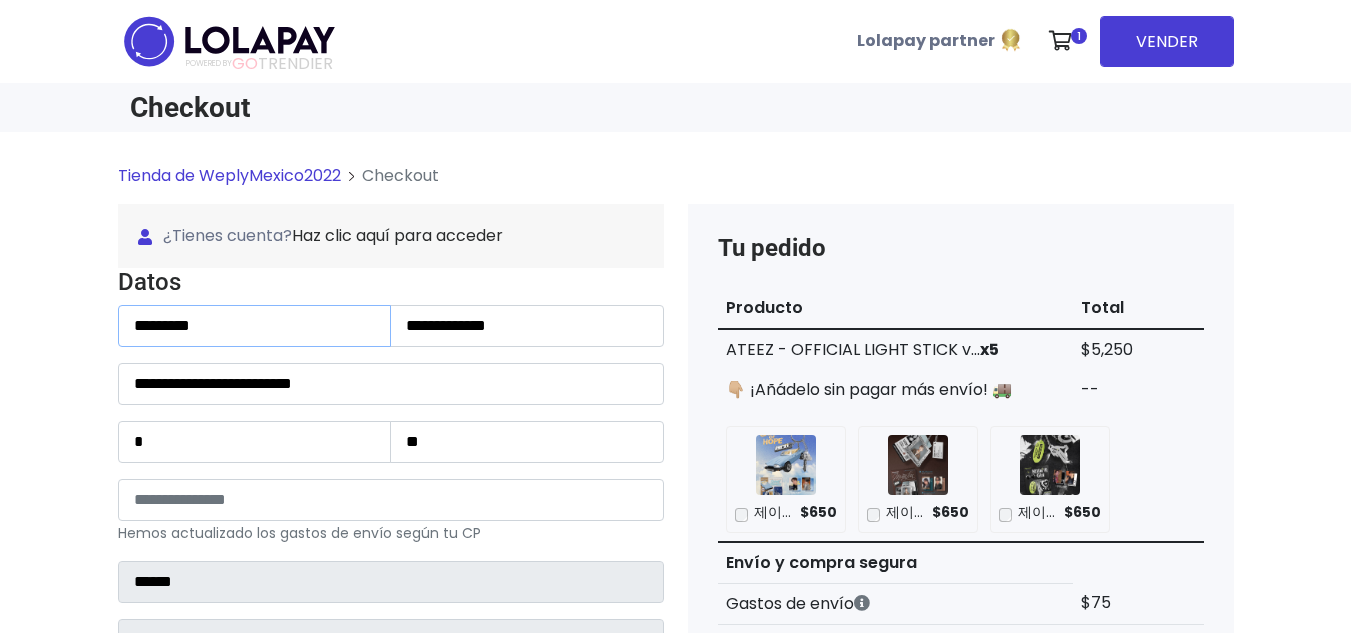 click on "********" at bounding box center [255, 326] 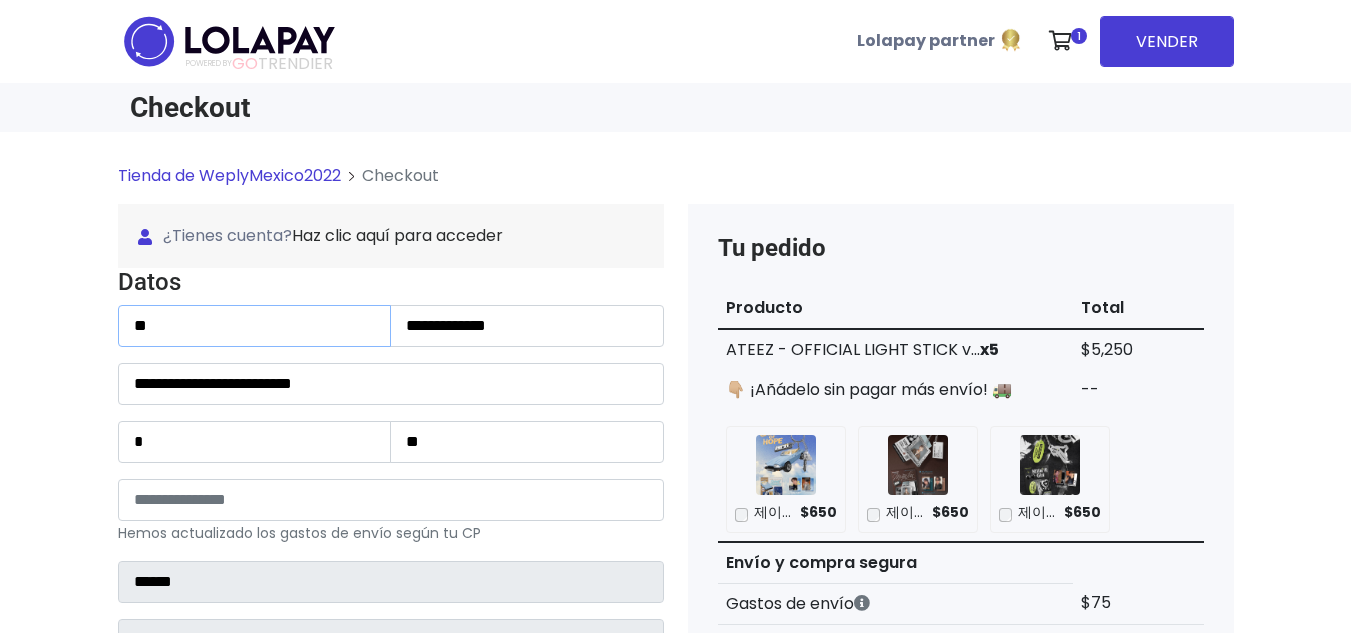 type on "*" 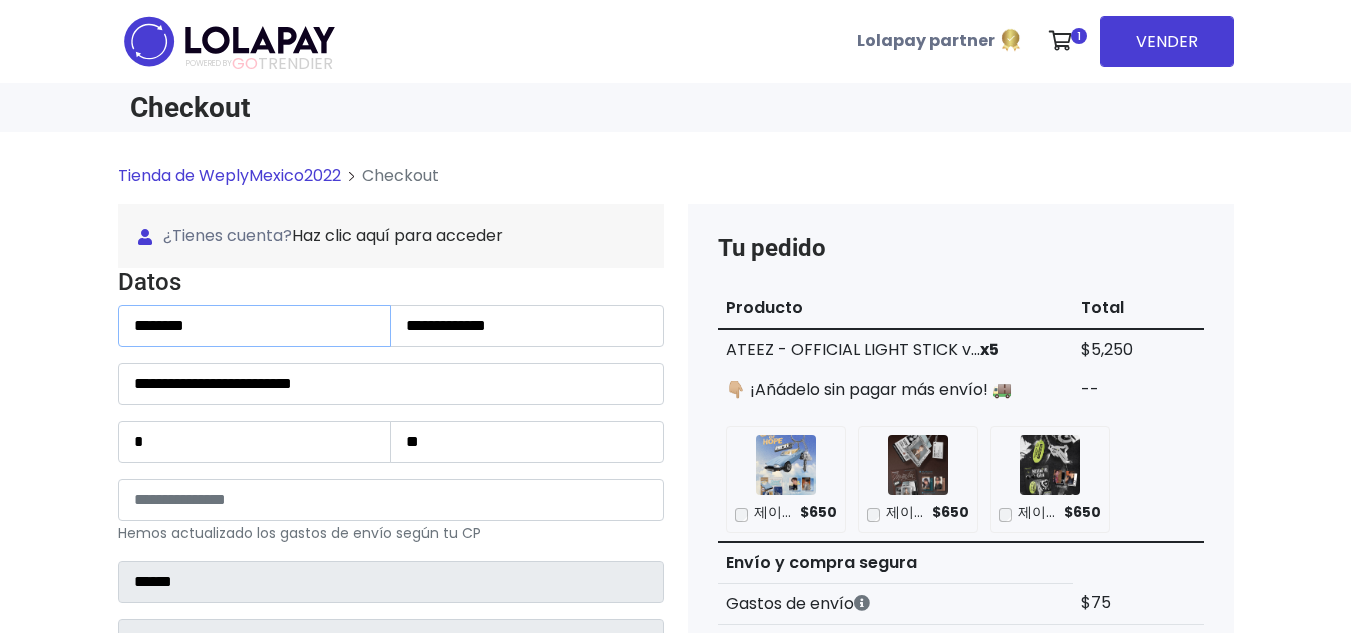 type on "********" 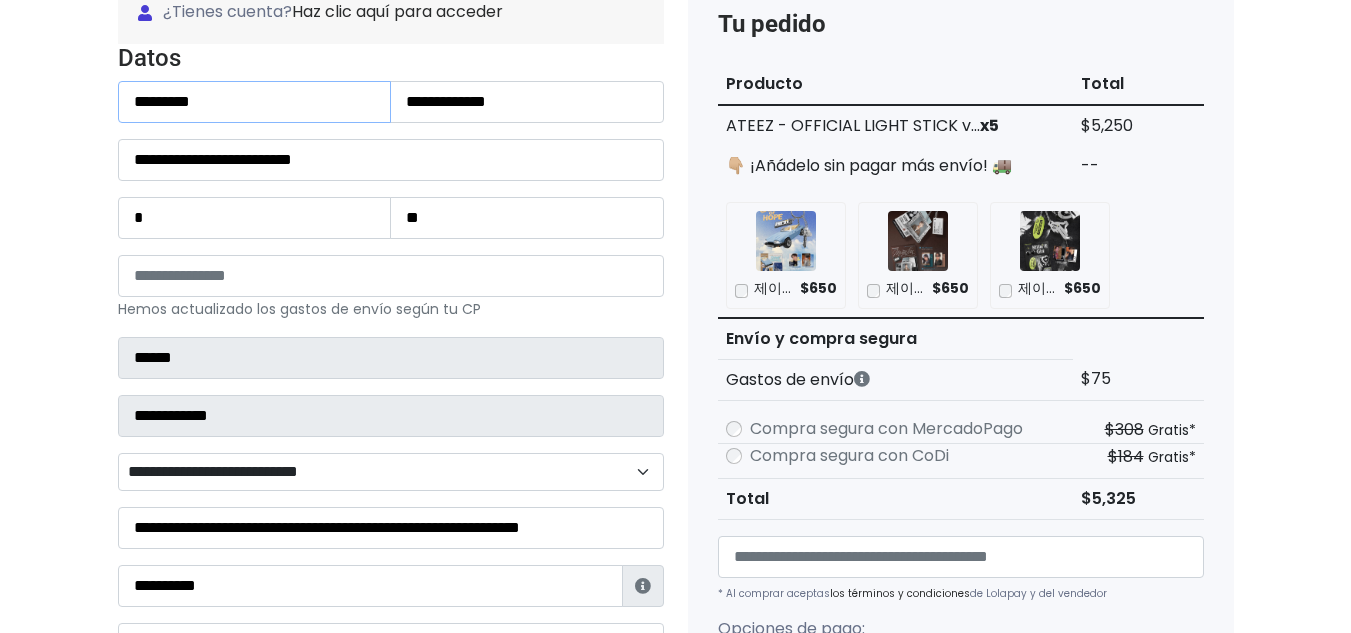scroll, scrollTop: 227, scrollLeft: 0, axis: vertical 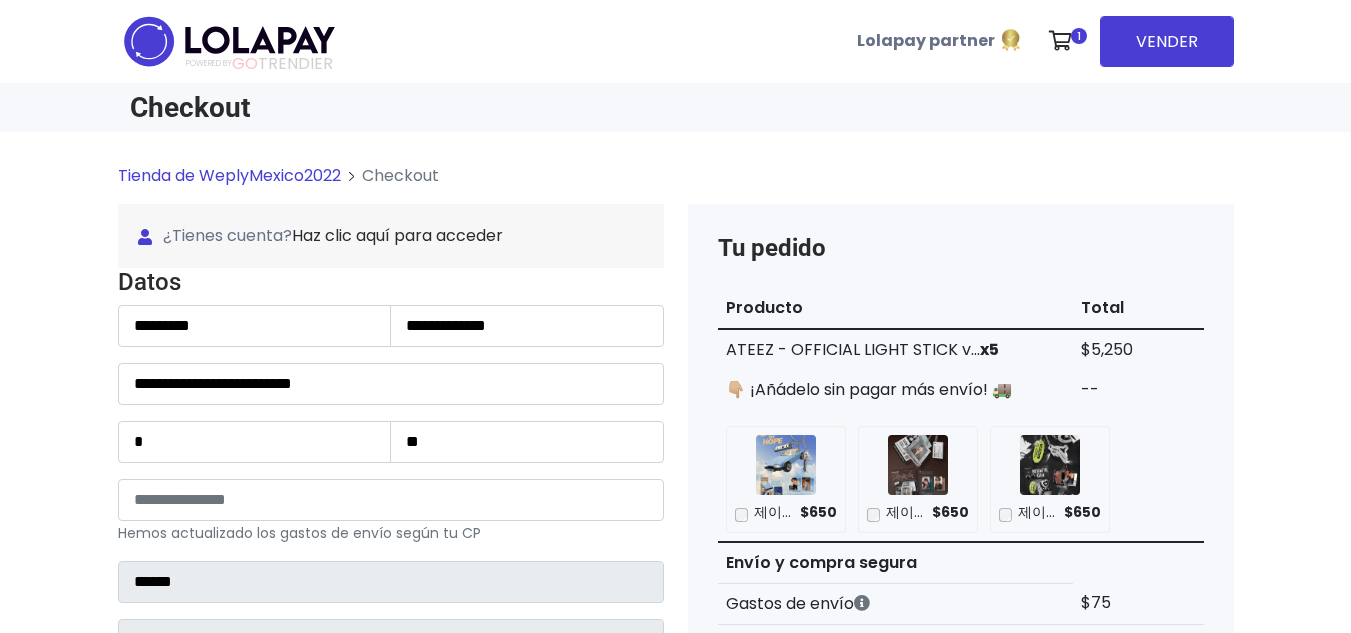 click on "x5" at bounding box center (989, 349) 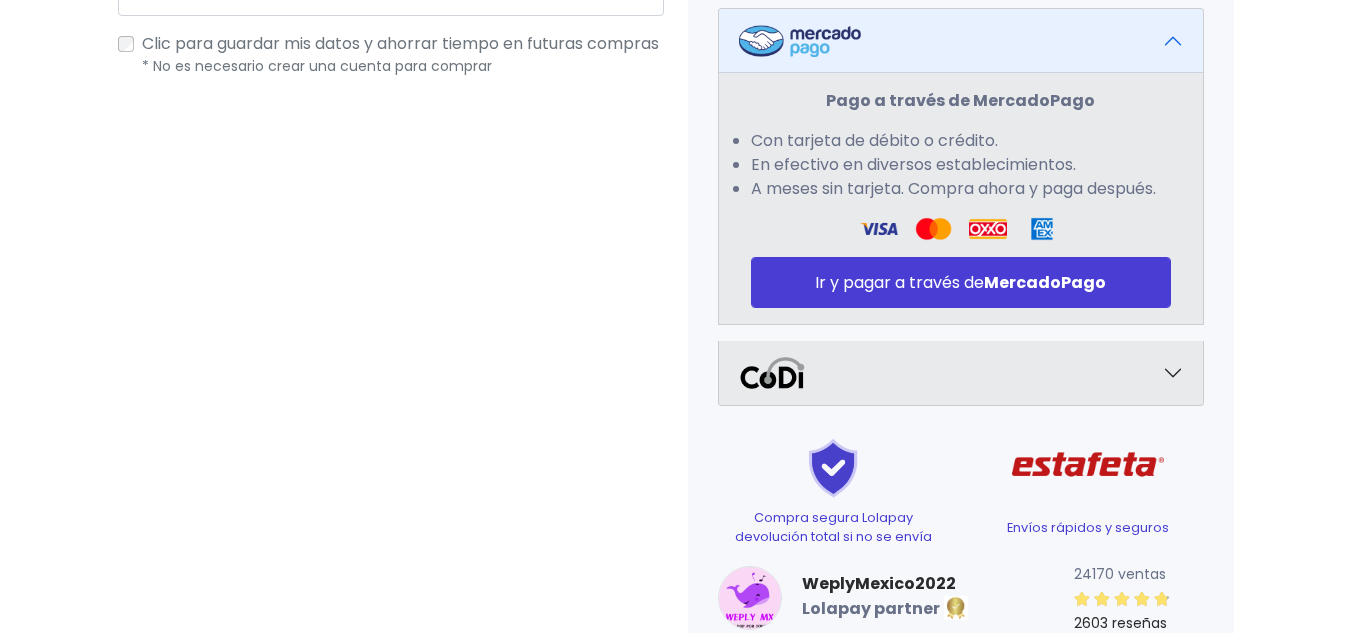 scroll, scrollTop: 874, scrollLeft: 0, axis: vertical 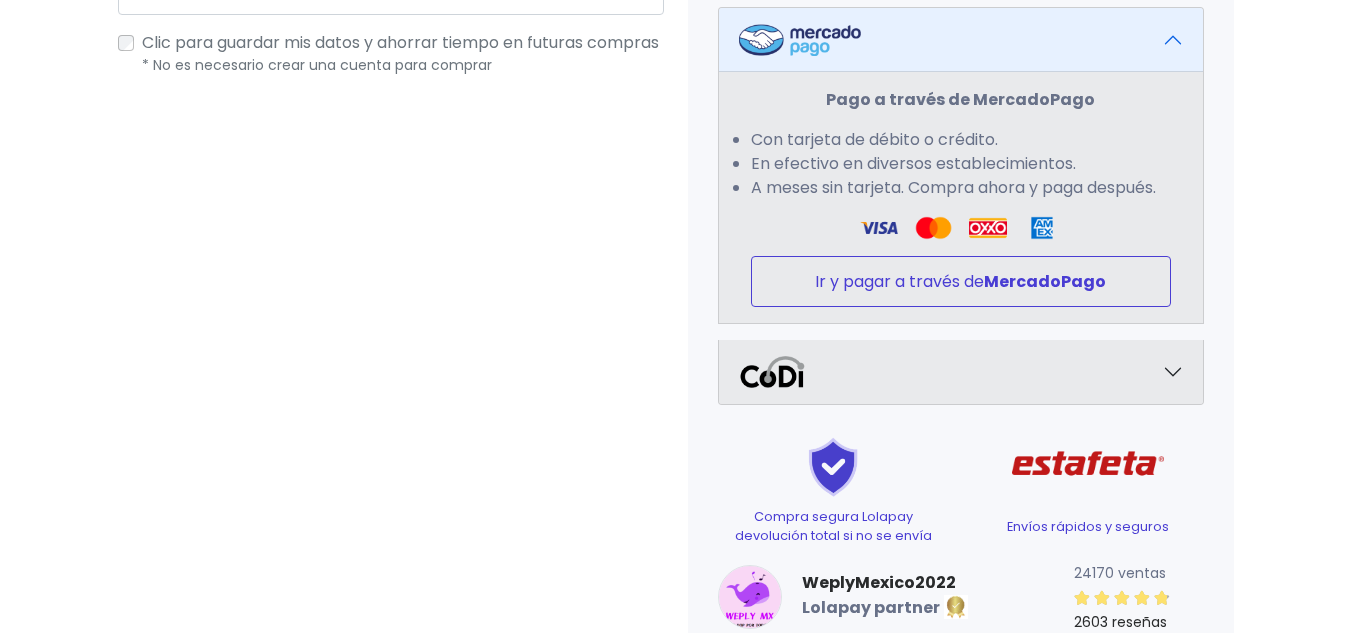 click on "Ir y pagar a través de  MercadoPago" at bounding box center (961, 281) 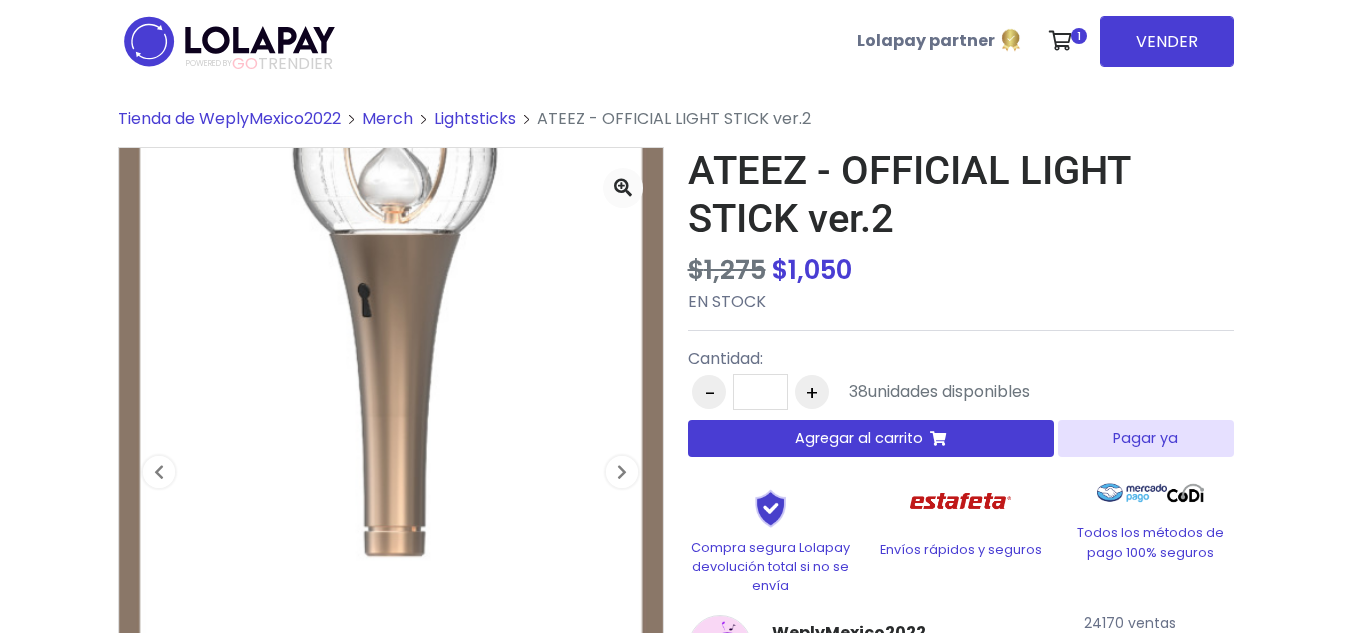 scroll, scrollTop: 0, scrollLeft: 0, axis: both 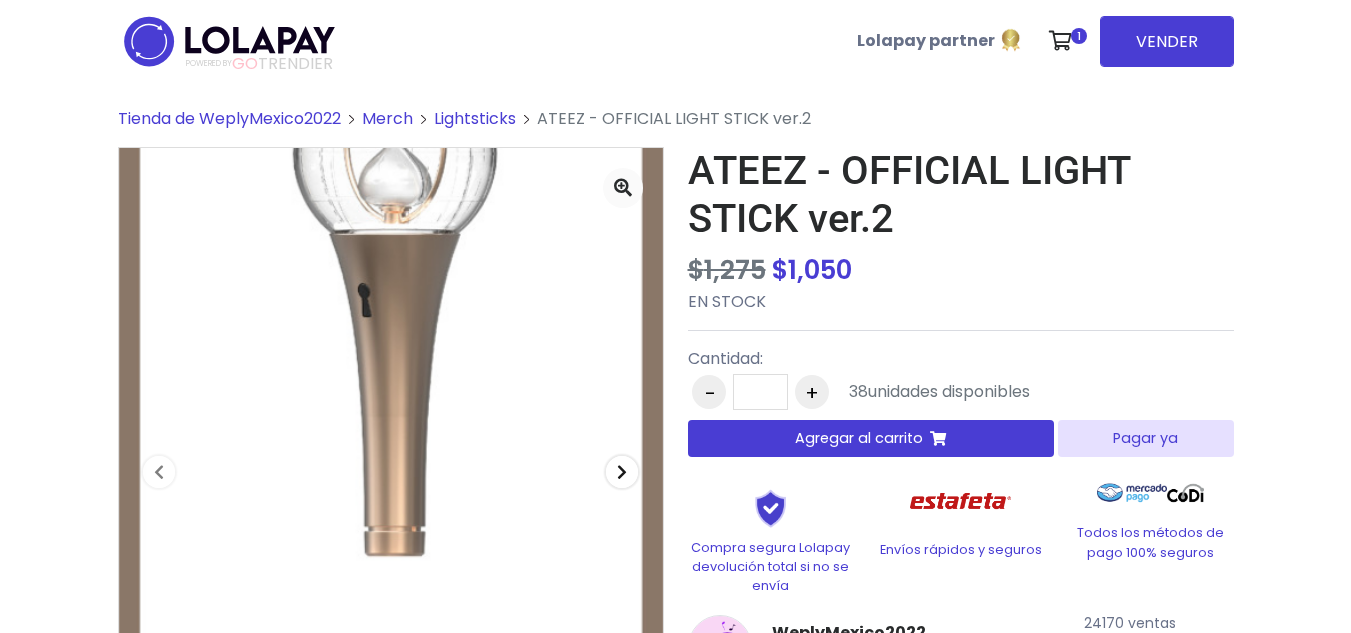 click at bounding box center (622, 472) 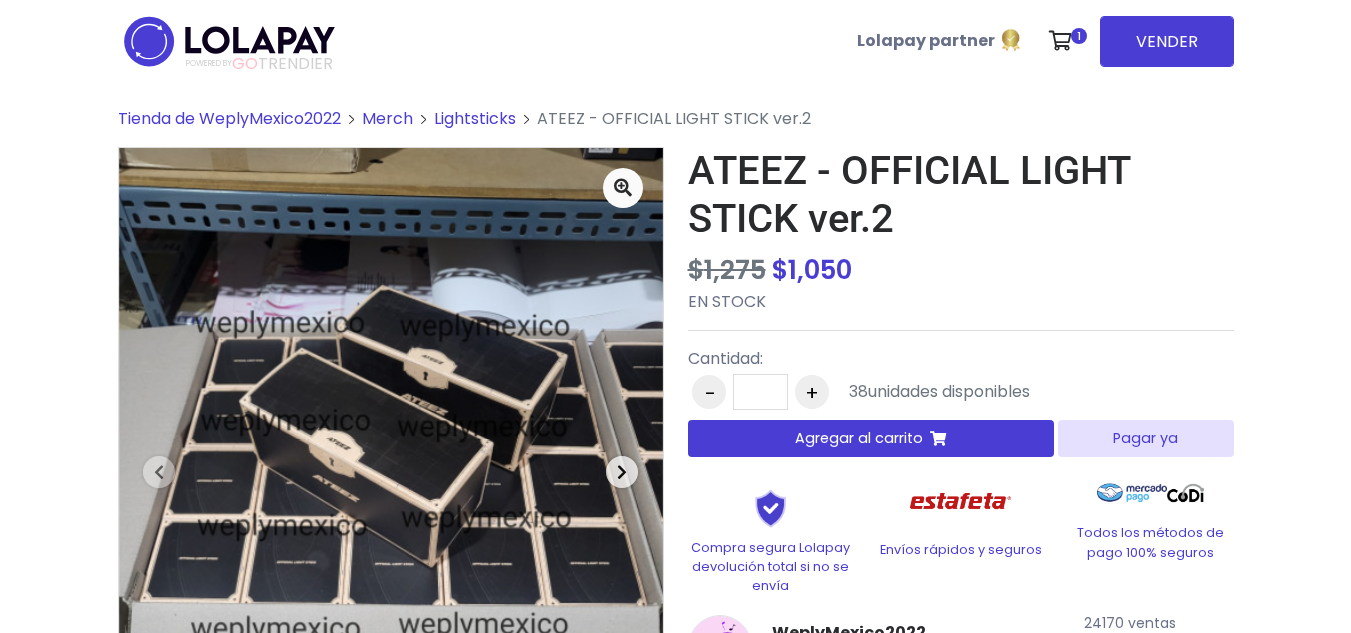 click at bounding box center [622, 472] 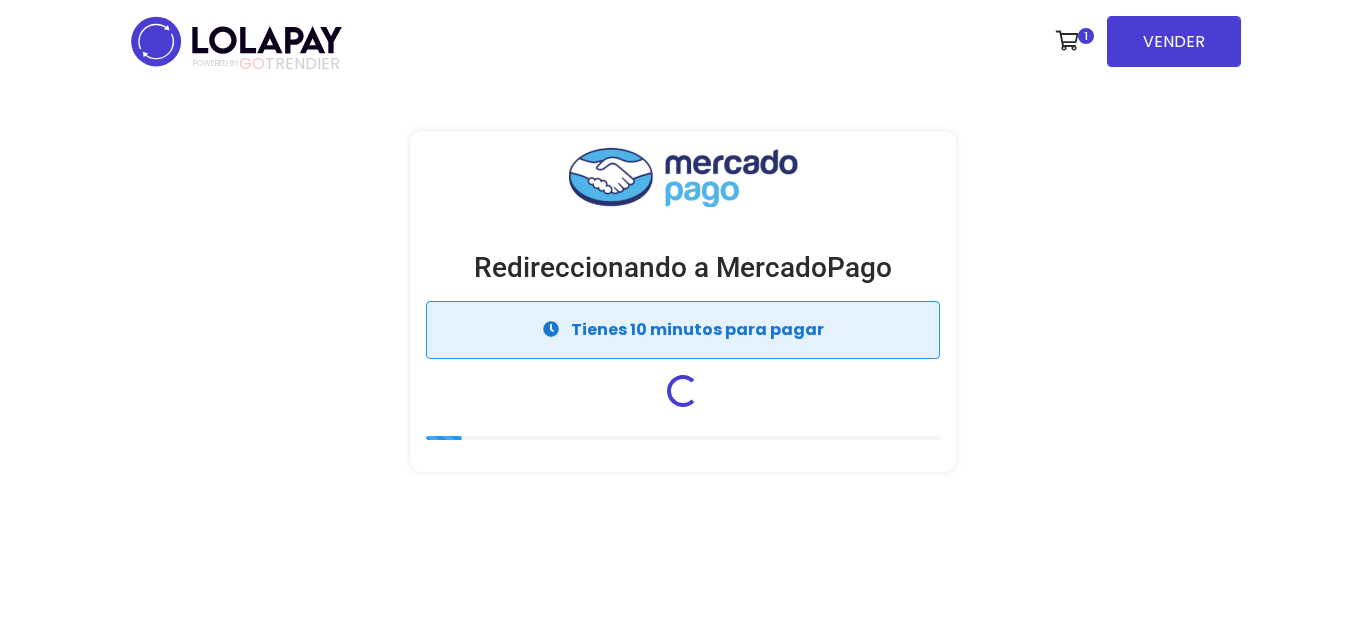 scroll, scrollTop: 0, scrollLeft: 0, axis: both 